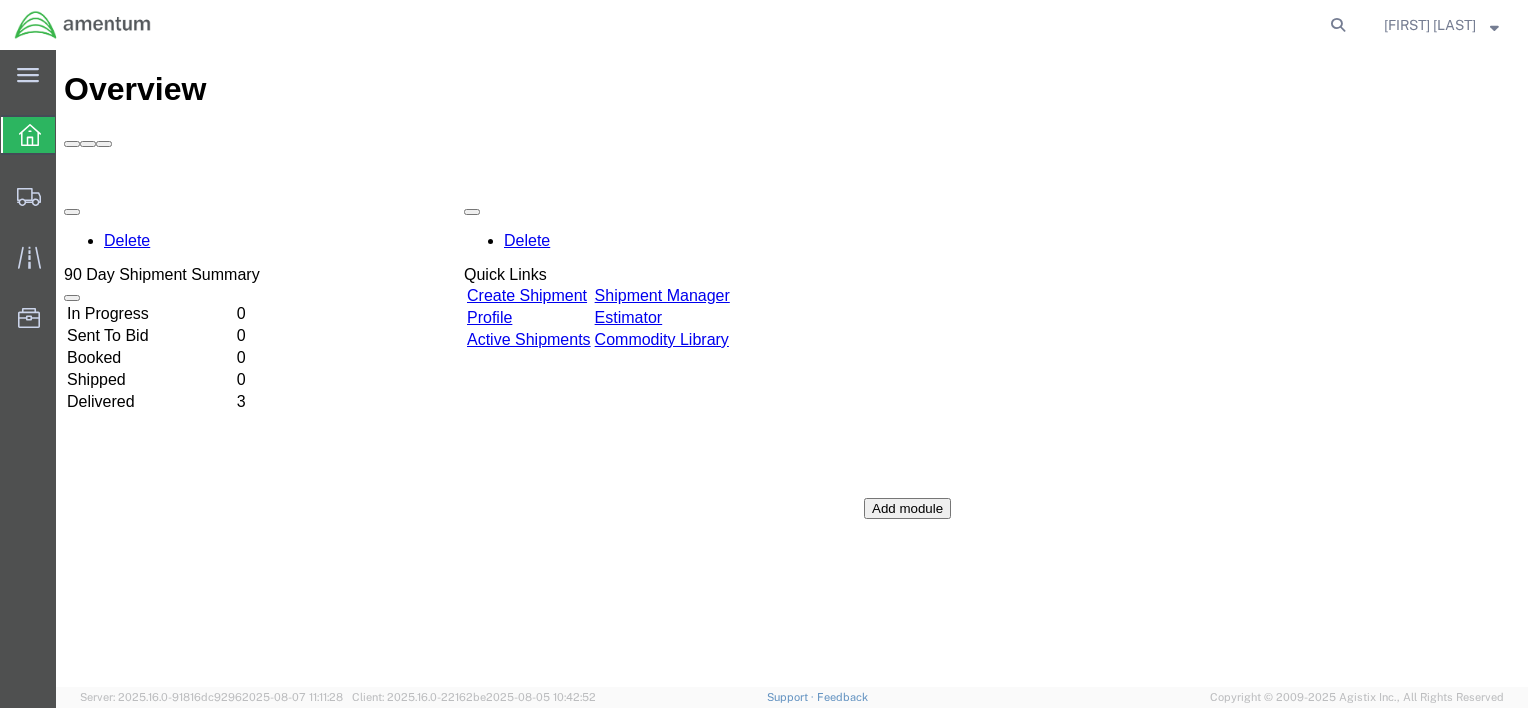 scroll, scrollTop: 0, scrollLeft: 0, axis: both 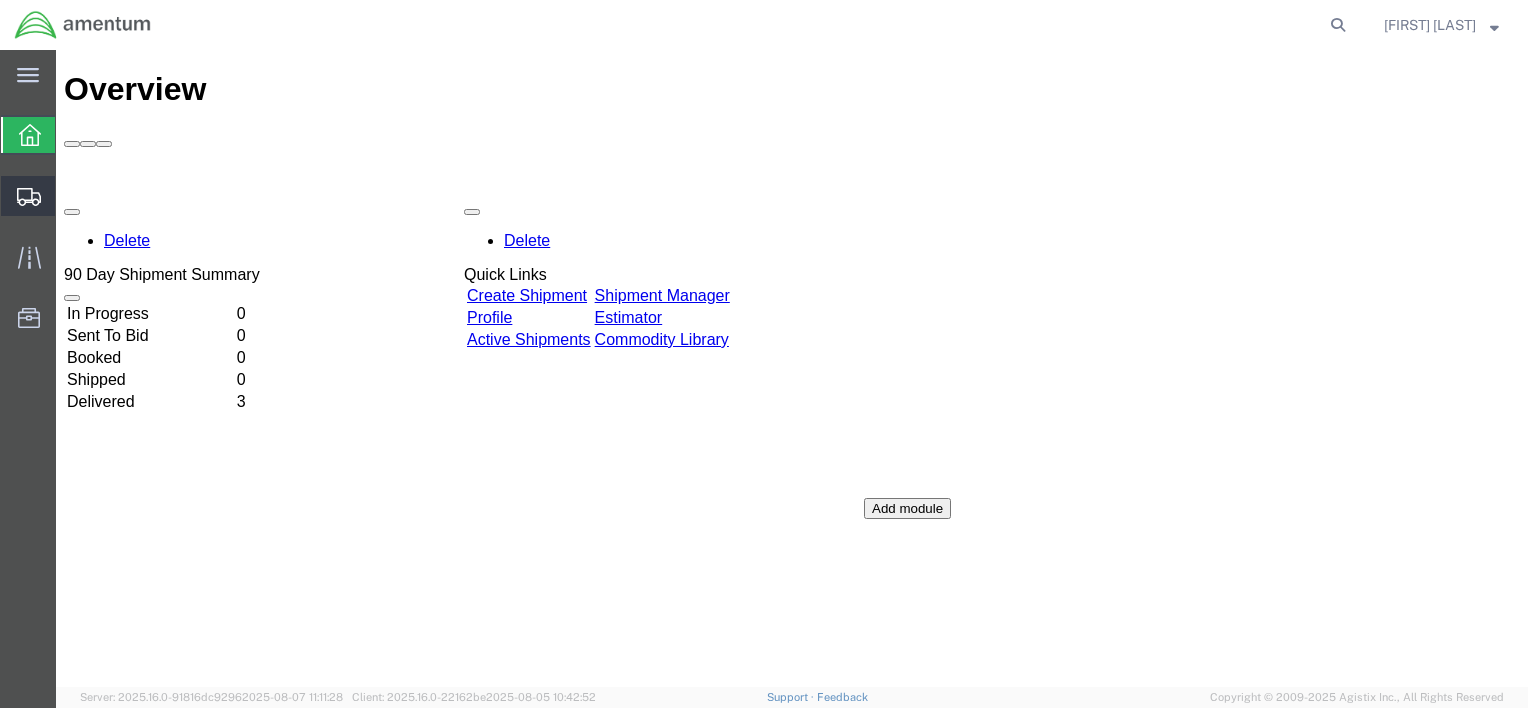 click on "Create from Template" 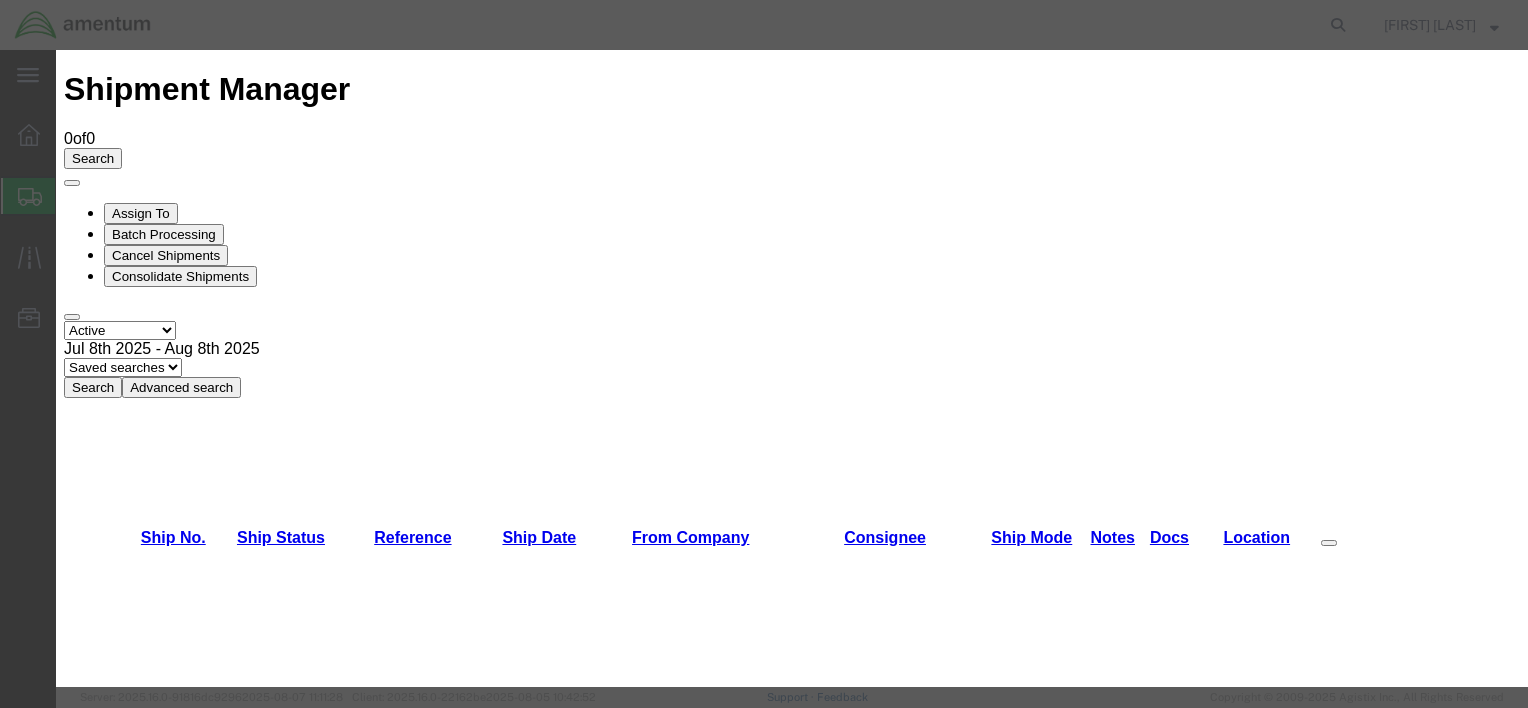 scroll, scrollTop: 925, scrollLeft: 0, axis: vertical 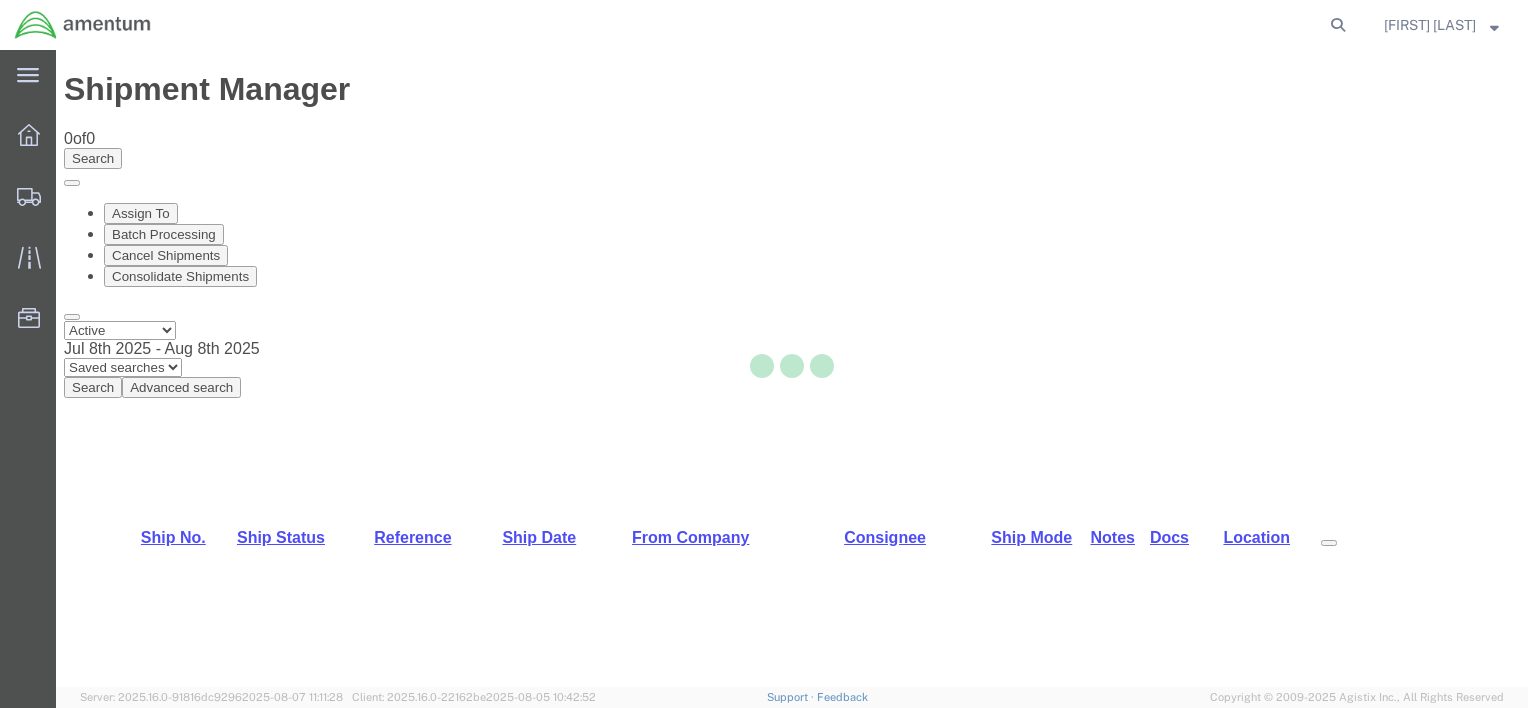 click at bounding box center [792, 1913] 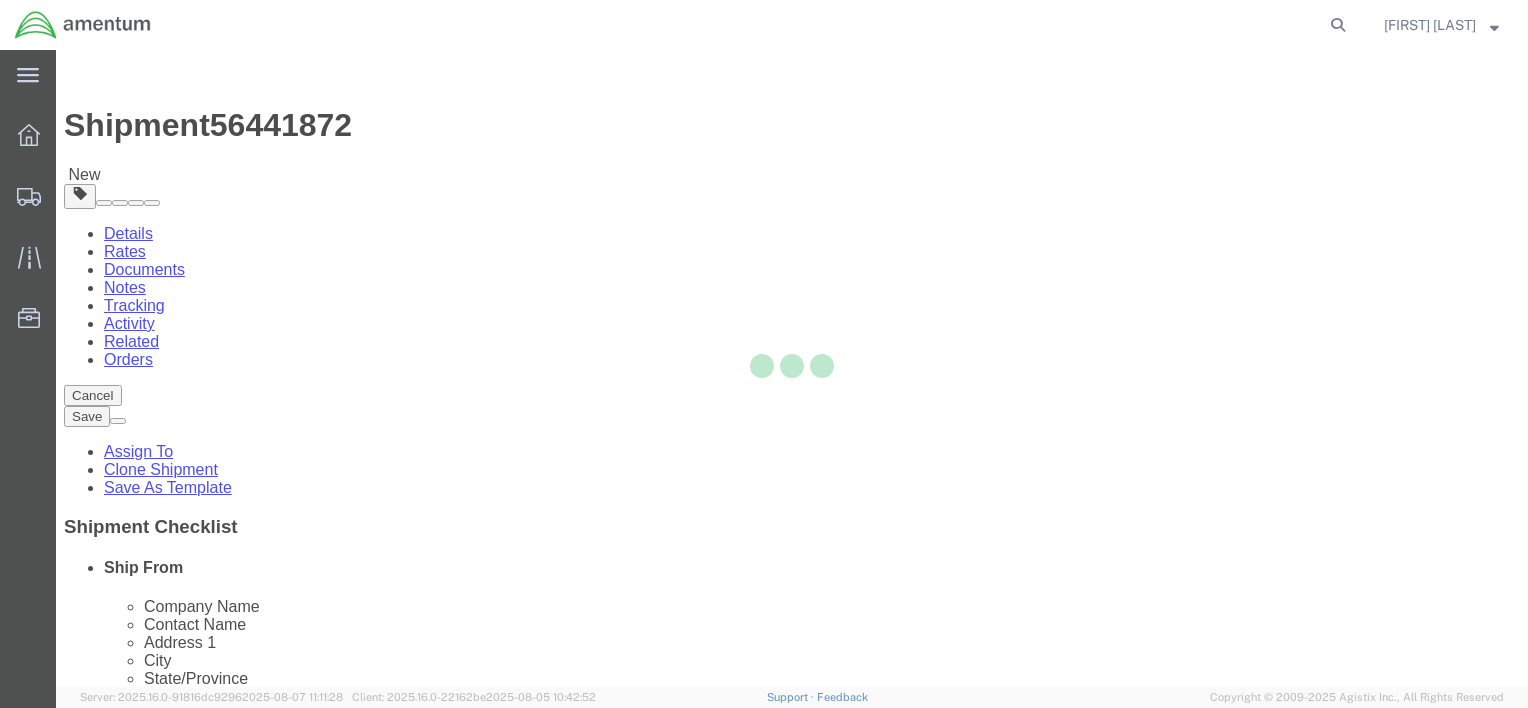 select 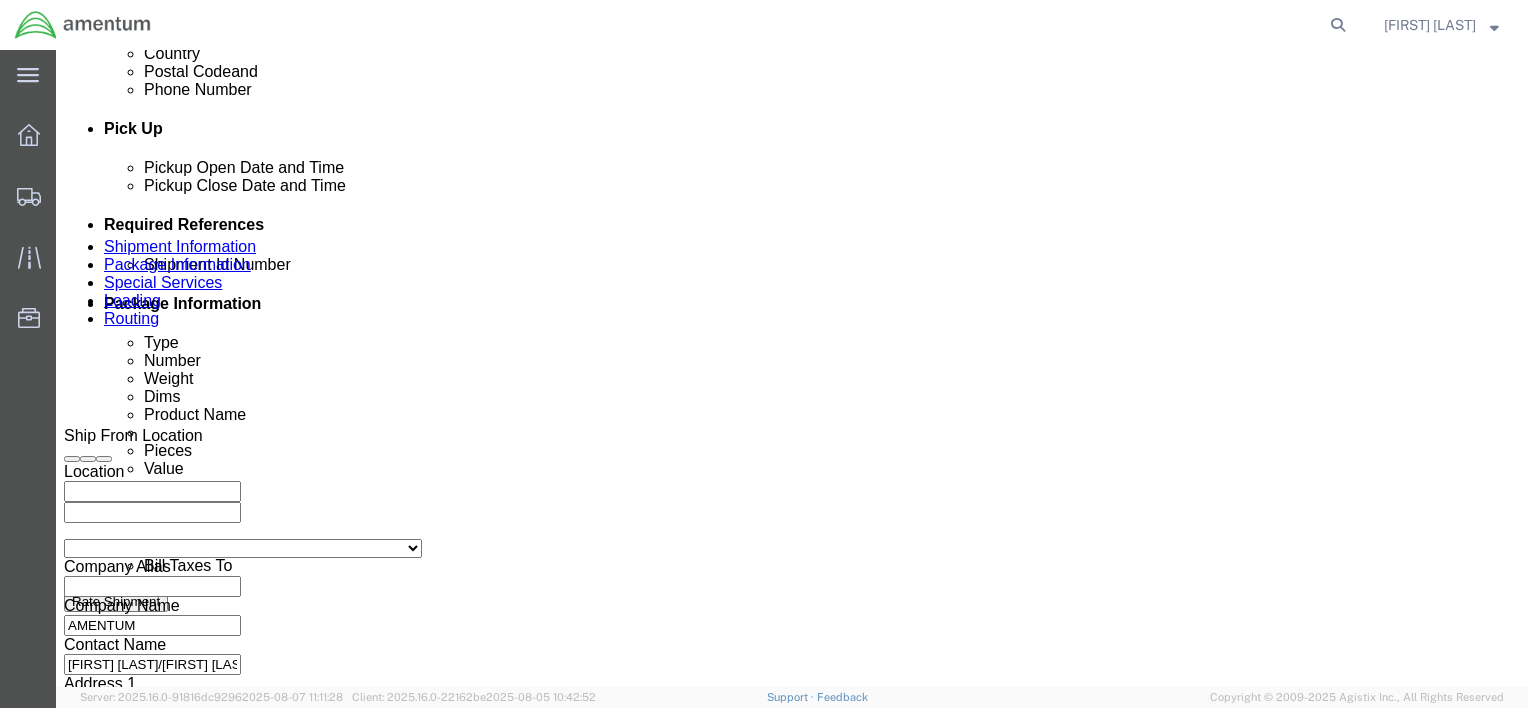 scroll, scrollTop: 1000, scrollLeft: 0, axis: vertical 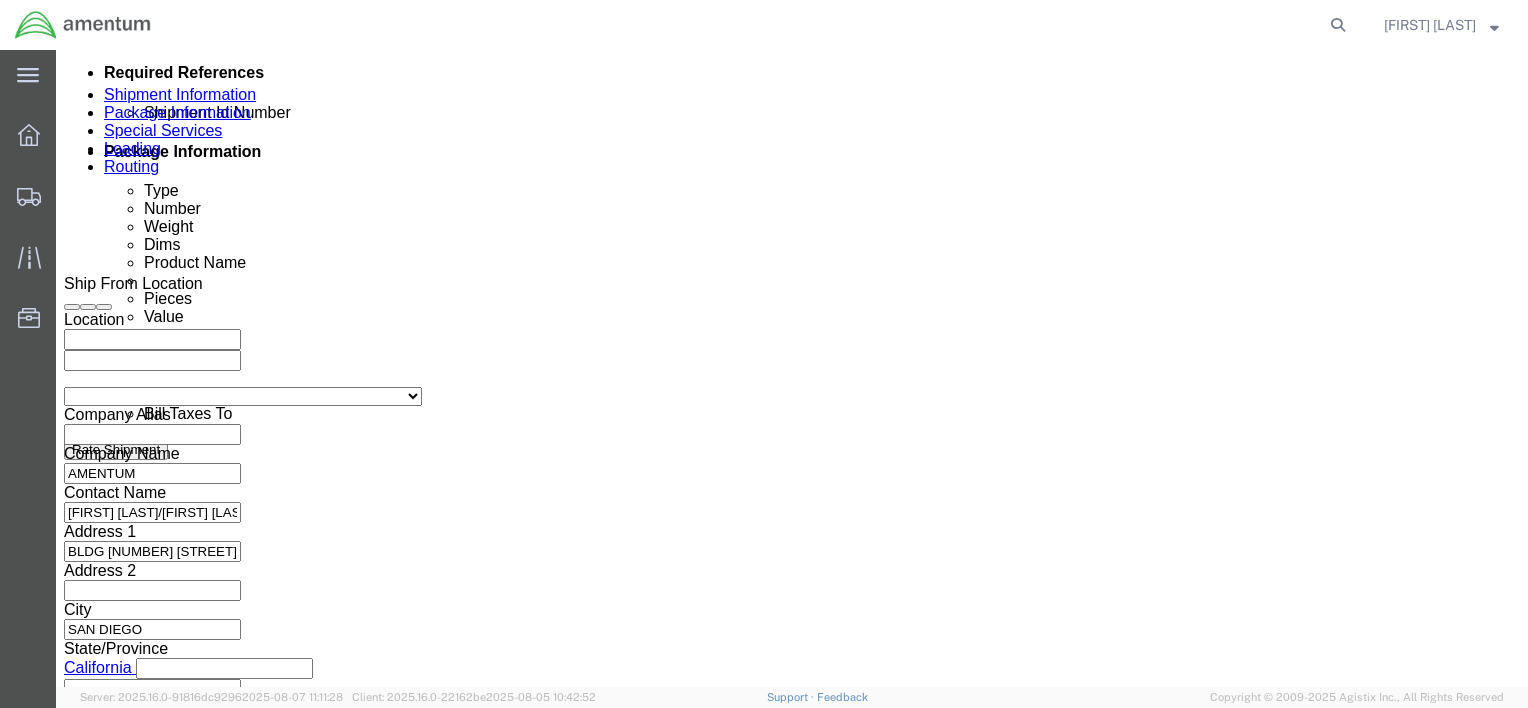 click 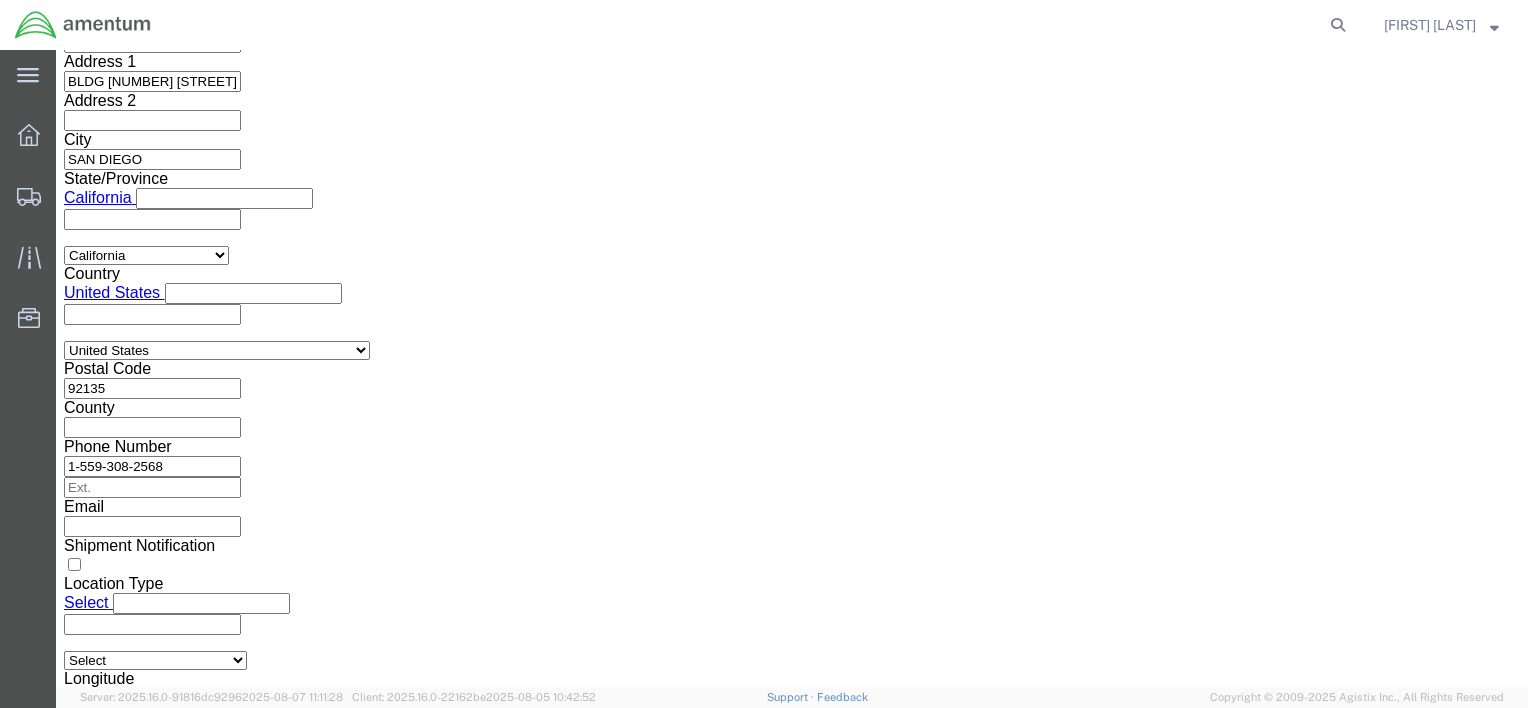 click on "3:00 AM" 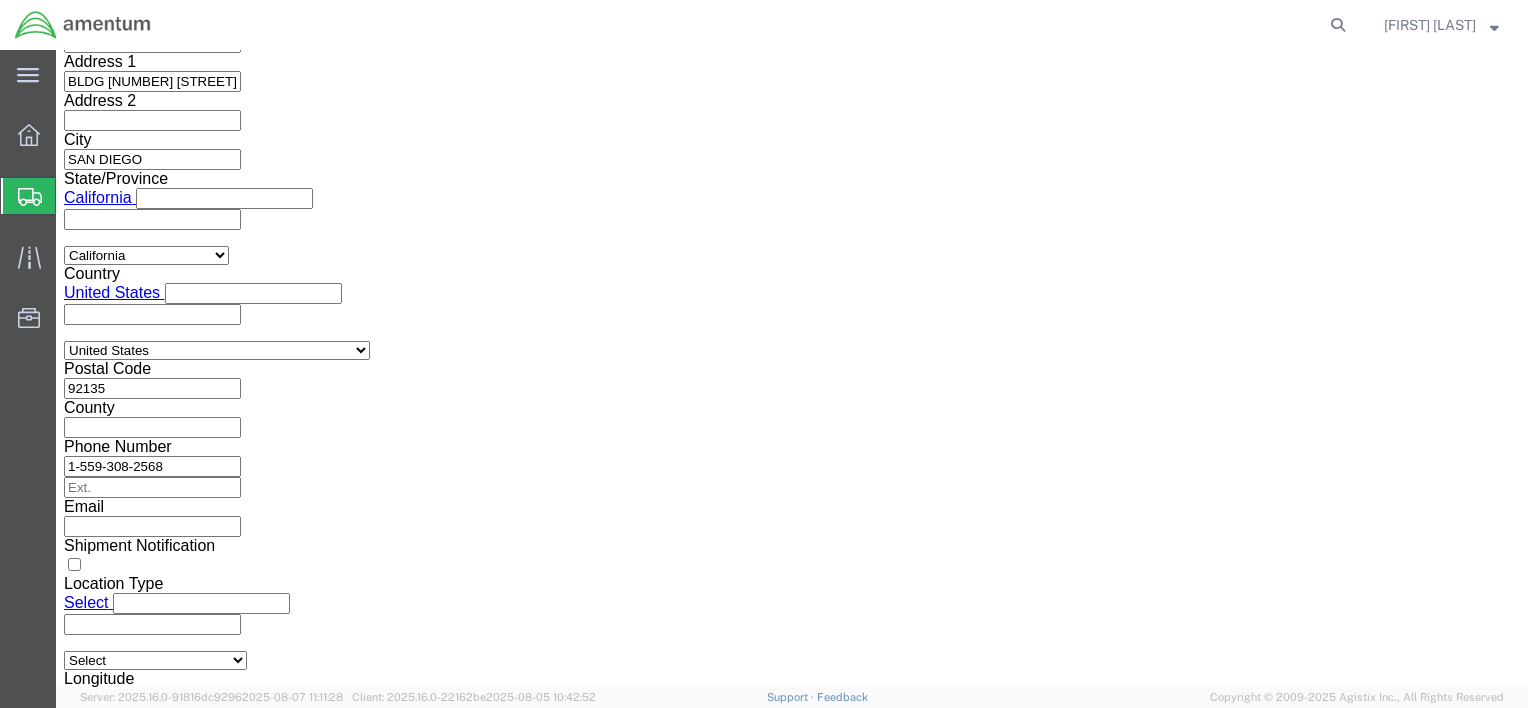 scroll, scrollTop: 141, scrollLeft: 0, axis: vertical 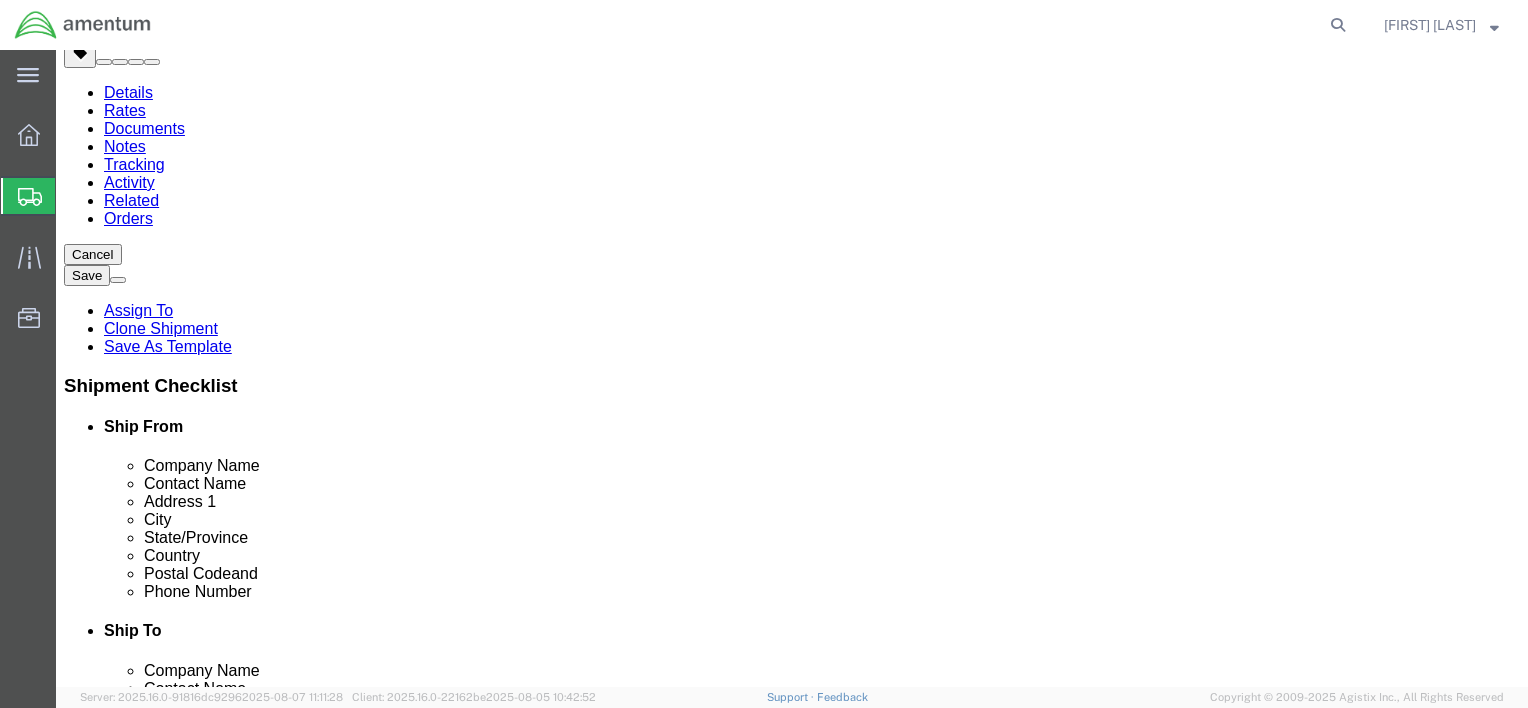 click on "12.00" 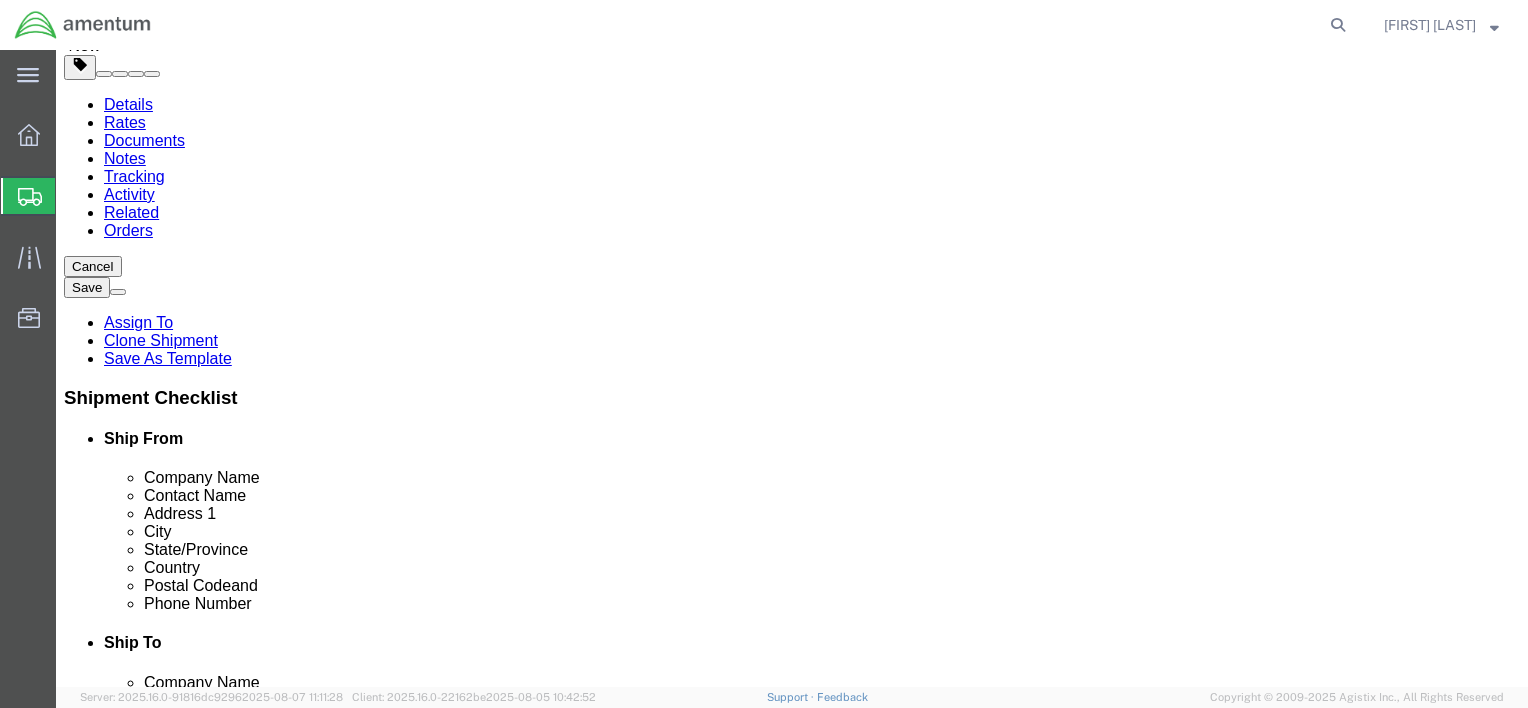 scroll, scrollTop: 256, scrollLeft: 0, axis: vertical 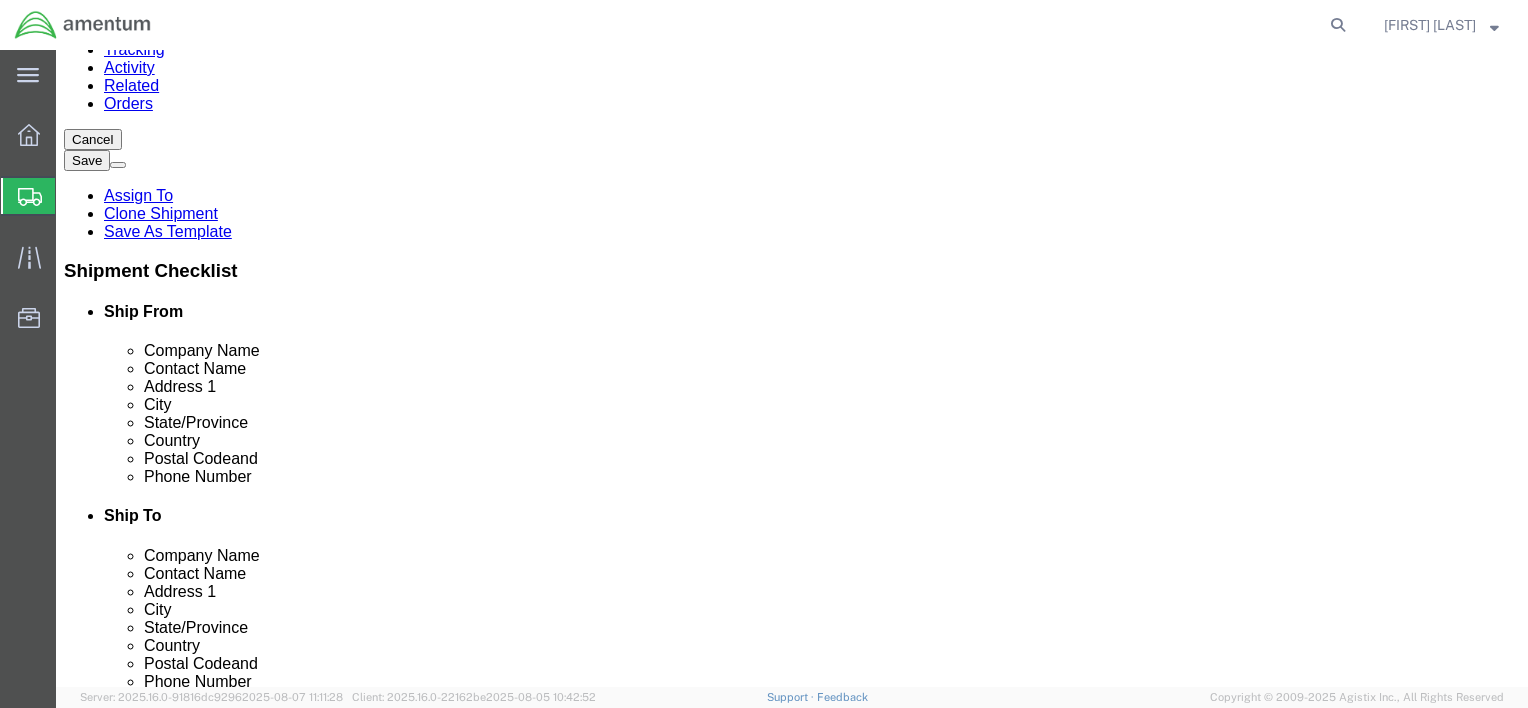 drag, startPoint x: 252, startPoint y: 242, endPoint x: 184, endPoint y: 224, distance: 70.34202 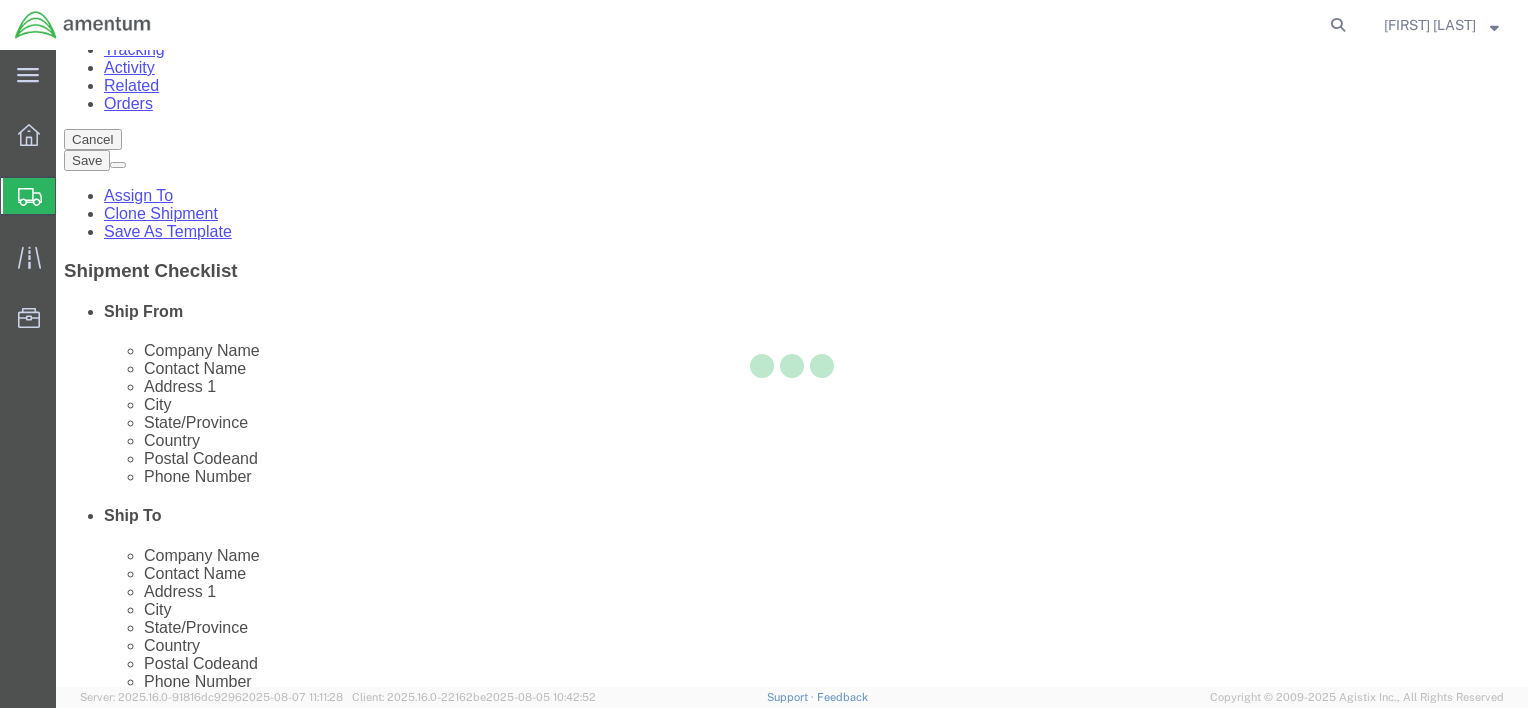 select on "CBOX" 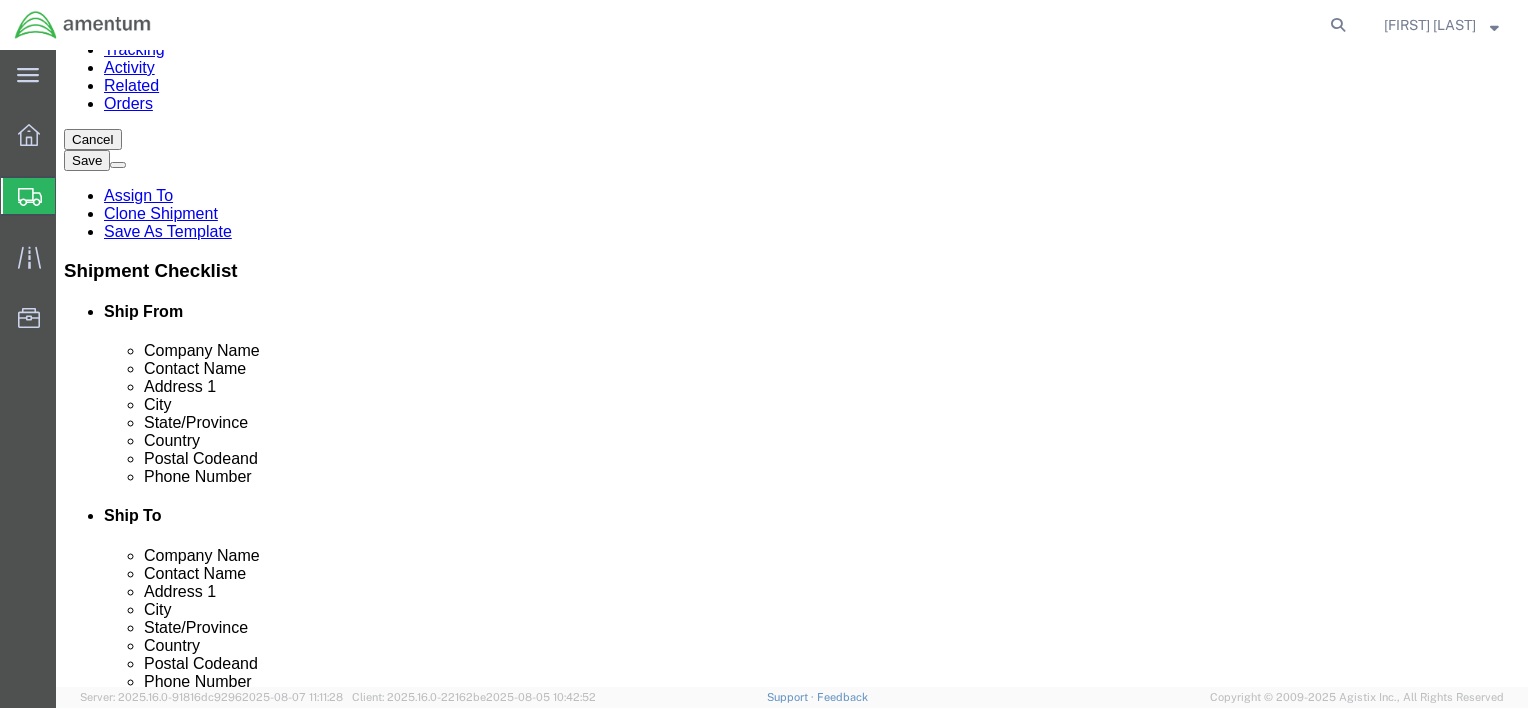 click 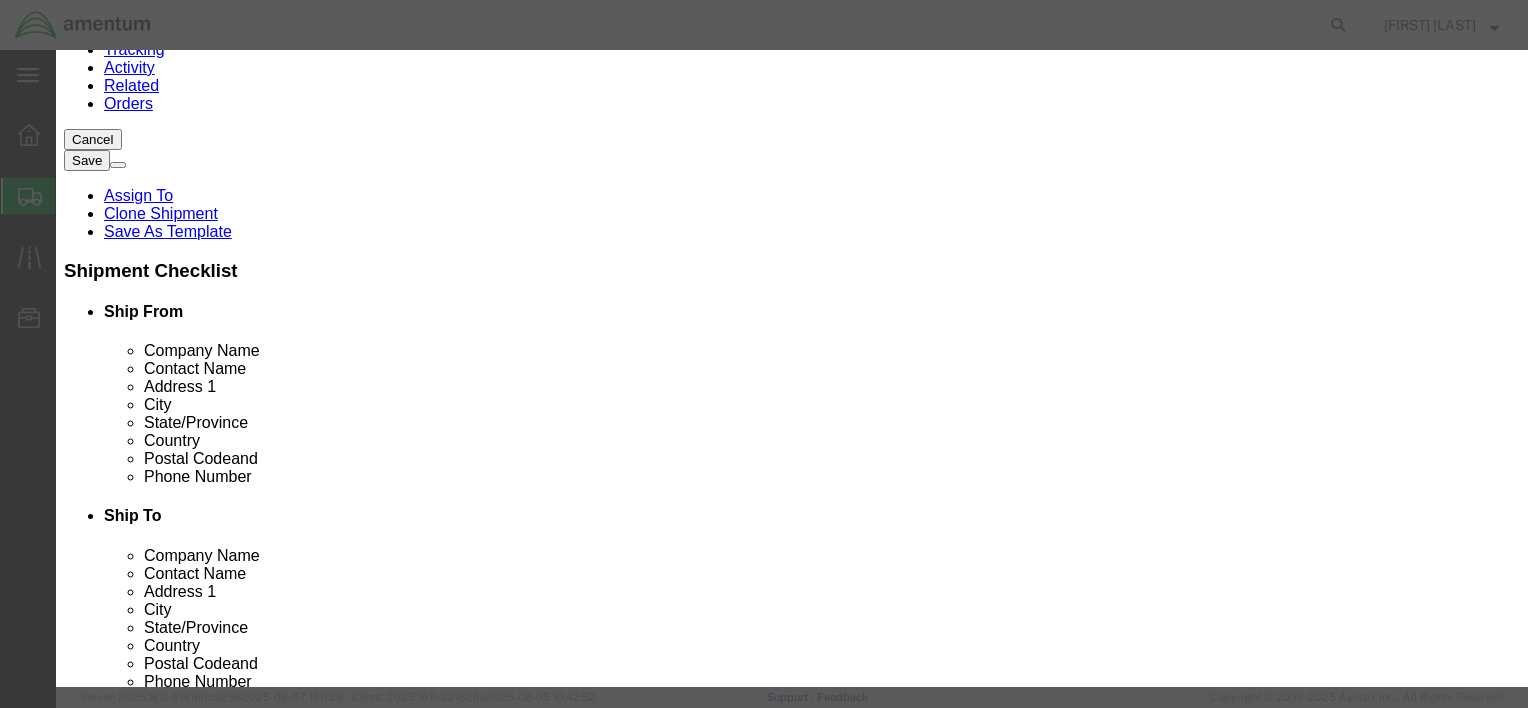 click on "Yes" 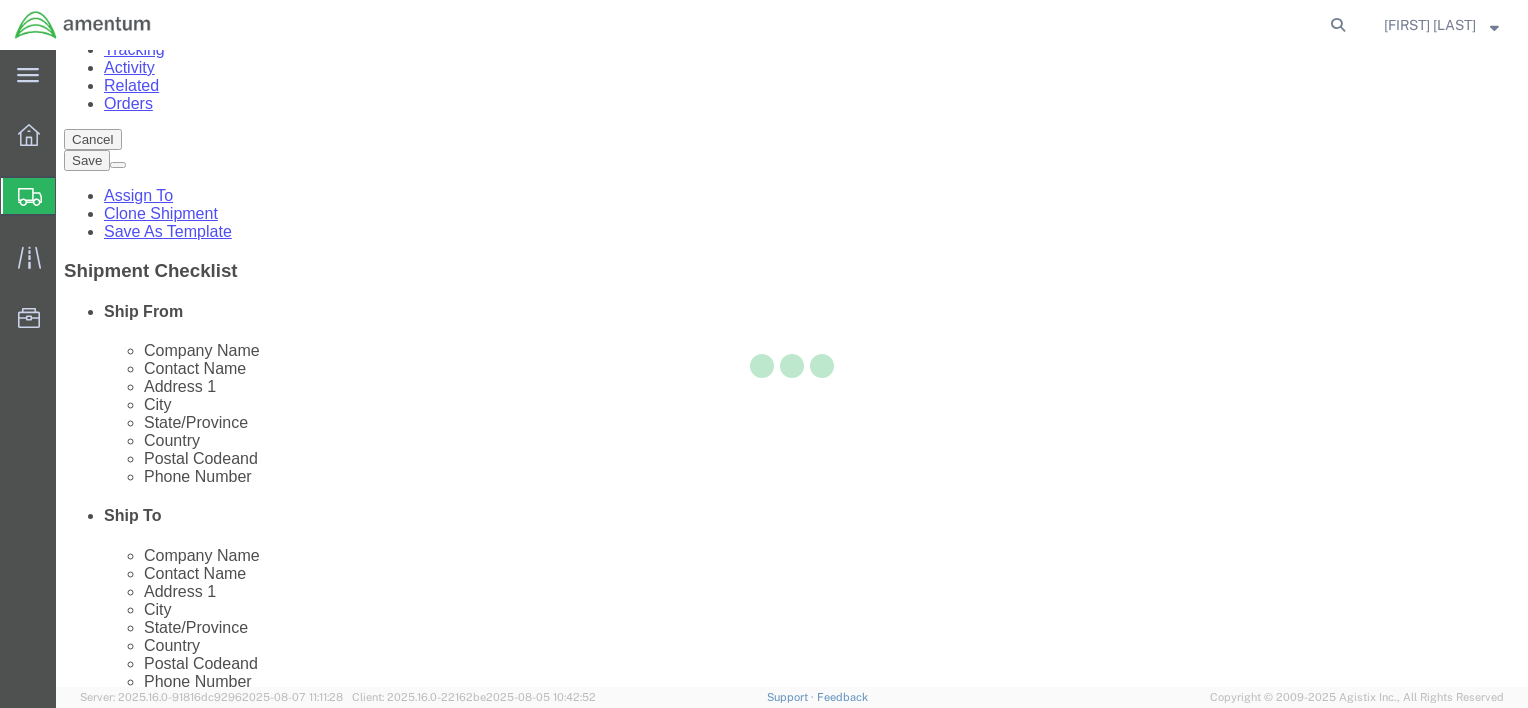 scroll, scrollTop: 141, scrollLeft: 0, axis: vertical 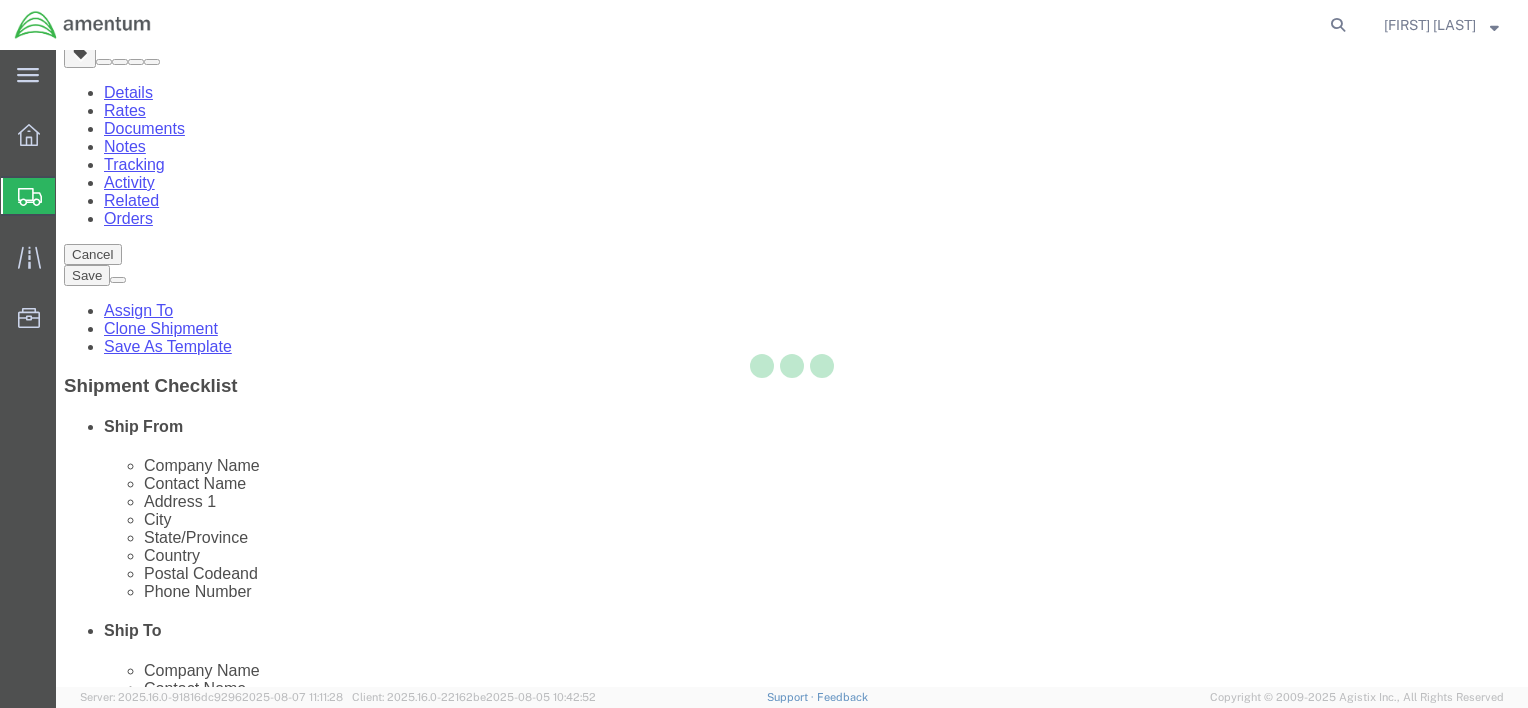 select on "CBOX" 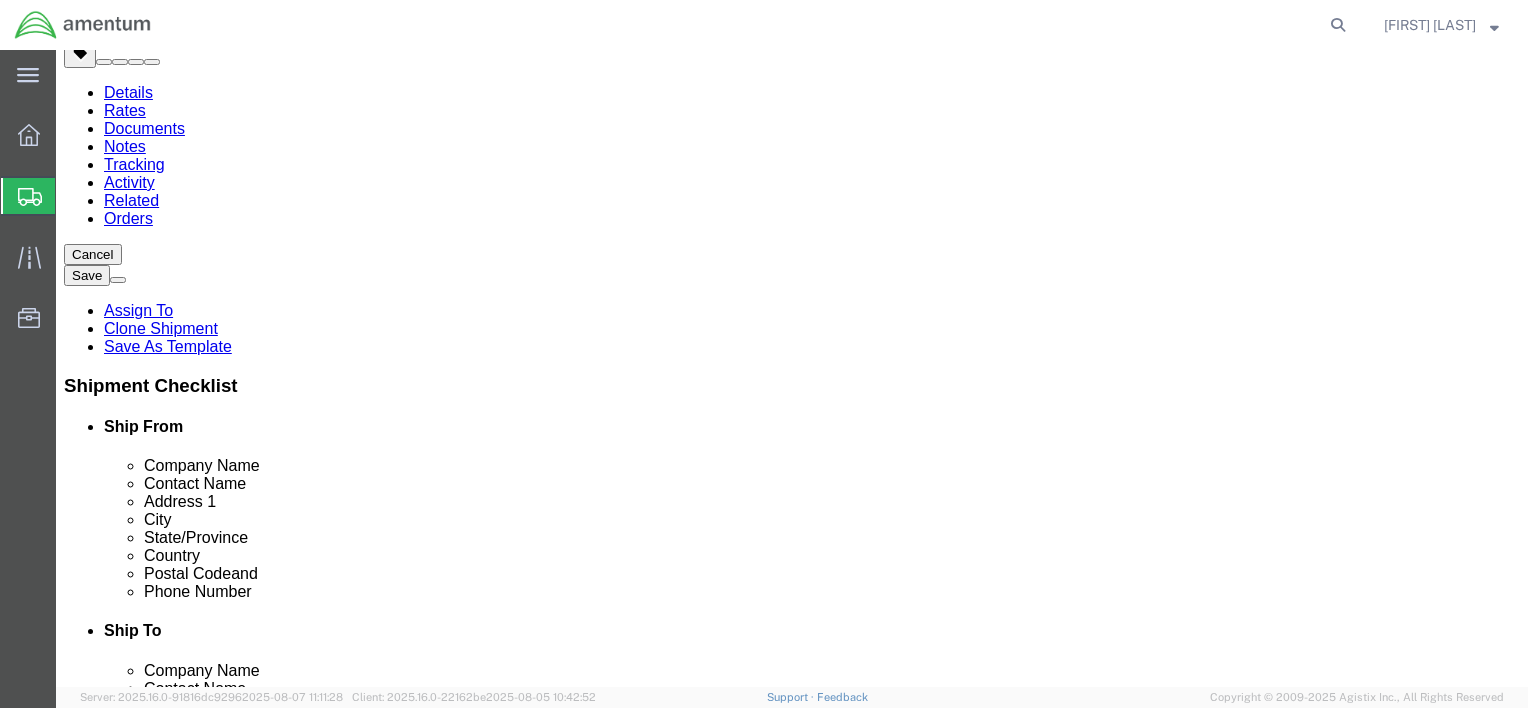 click 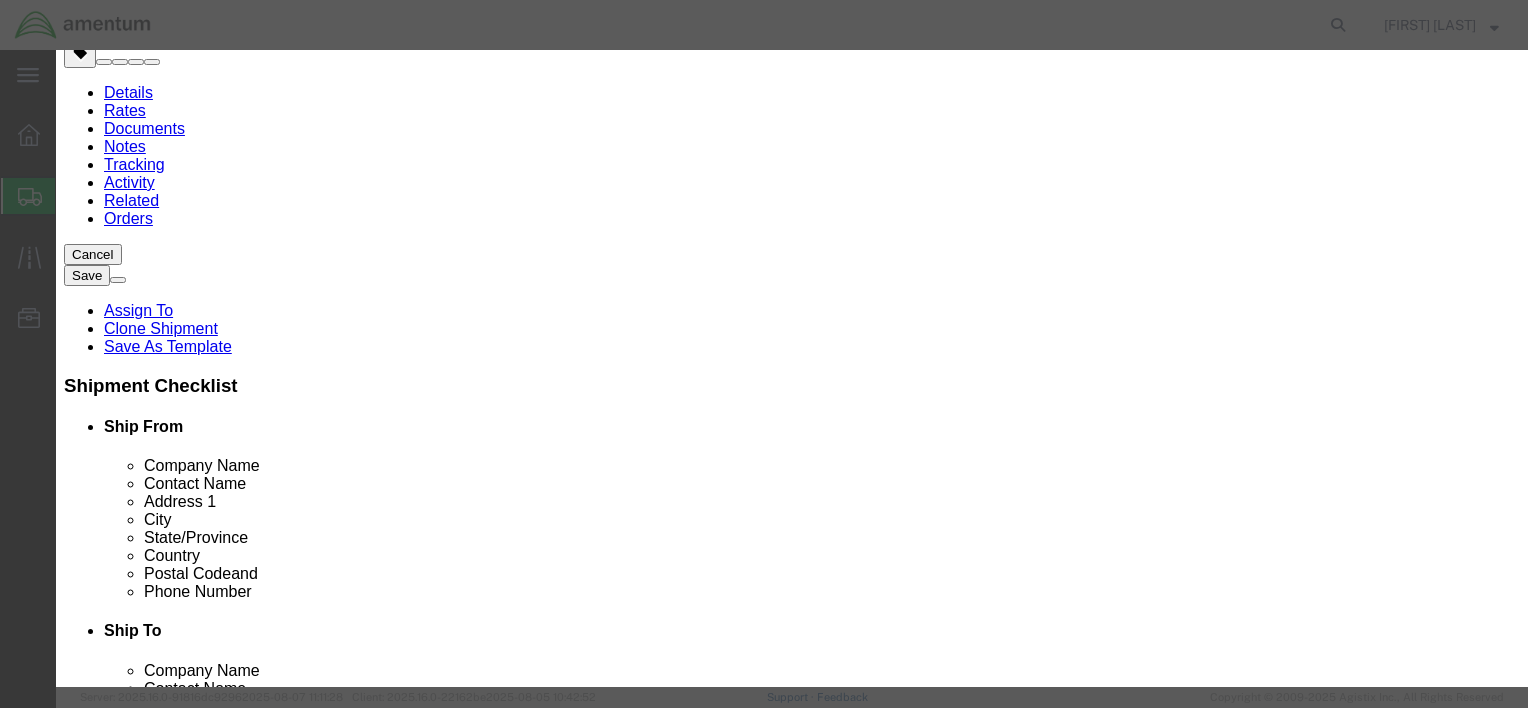 click on "Save & Close" 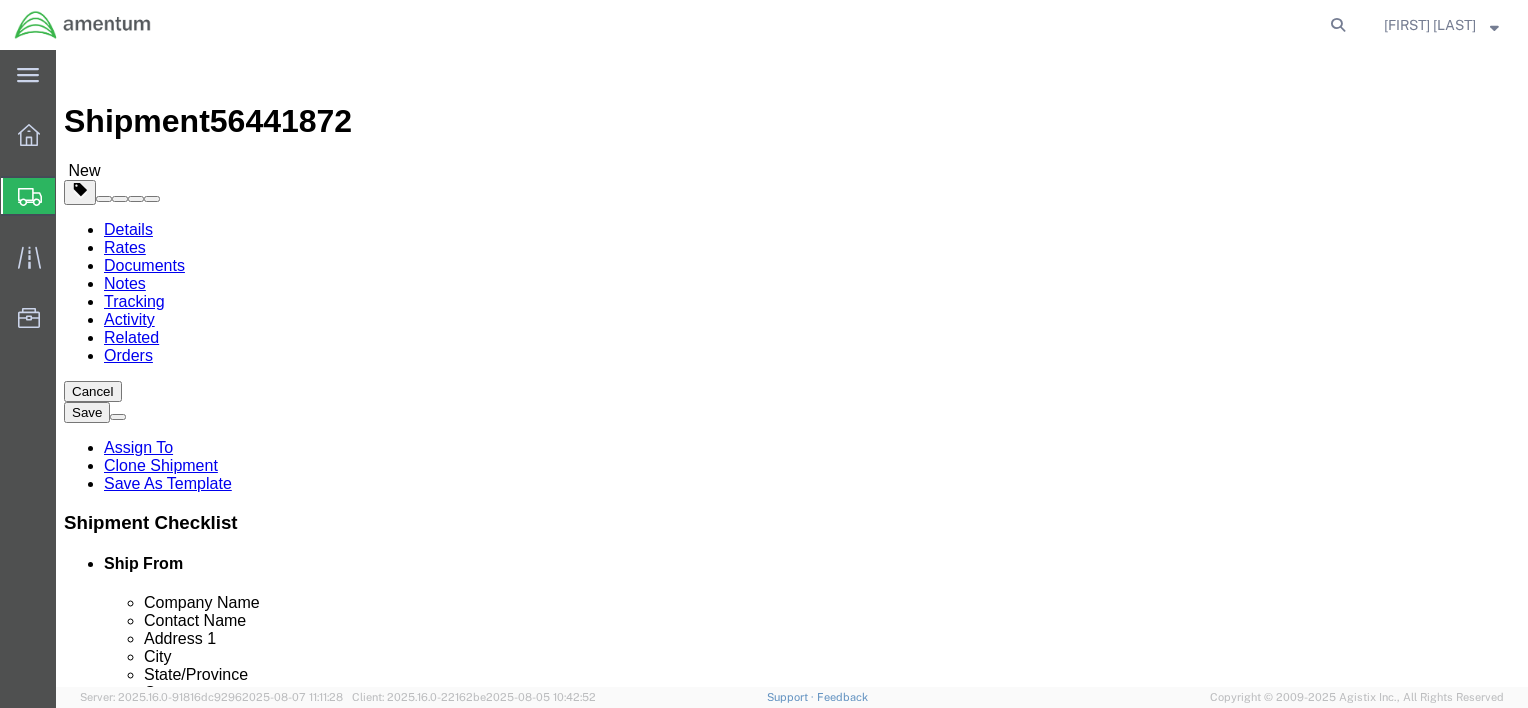 scroll, scrollTop: 0, scrollLeft: 0, axis: both 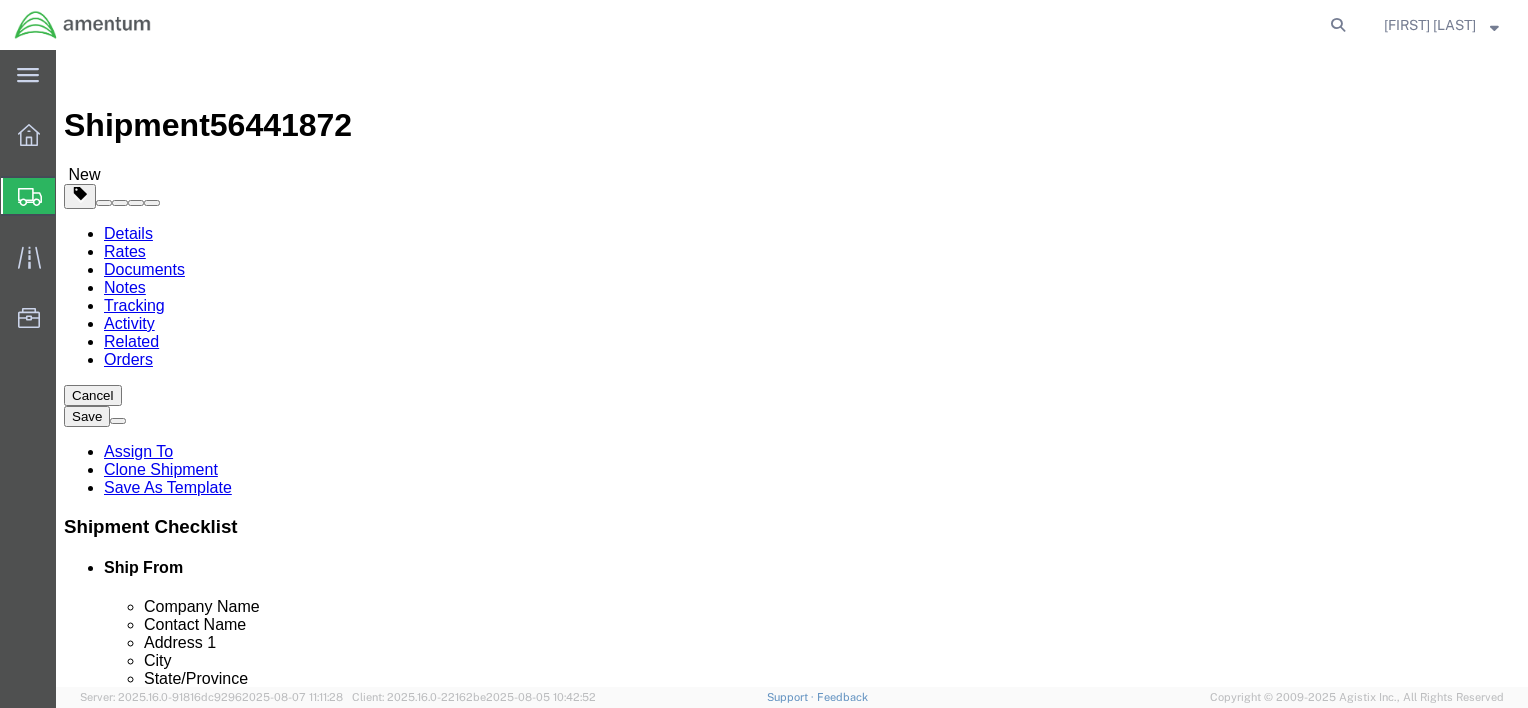 click on "Add Package" 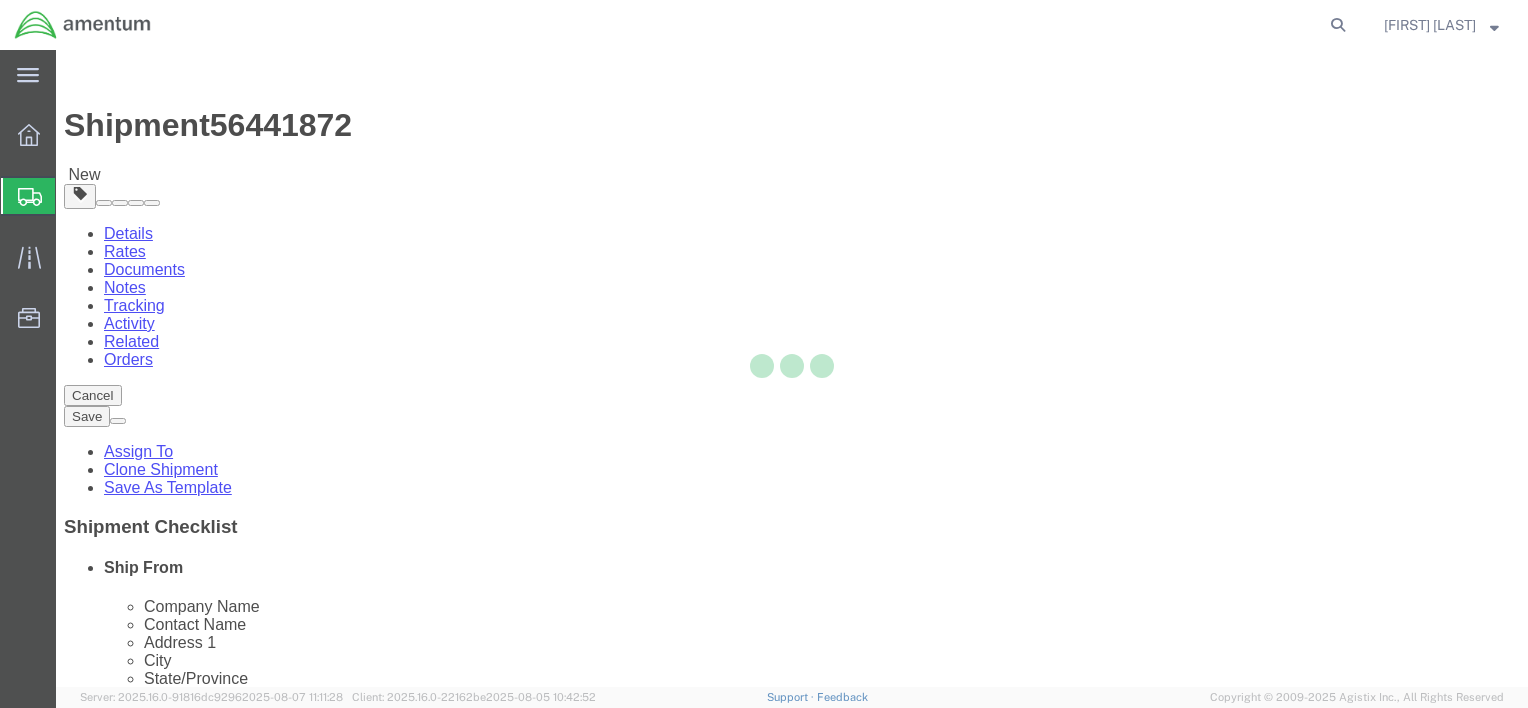 select on "CBOX" 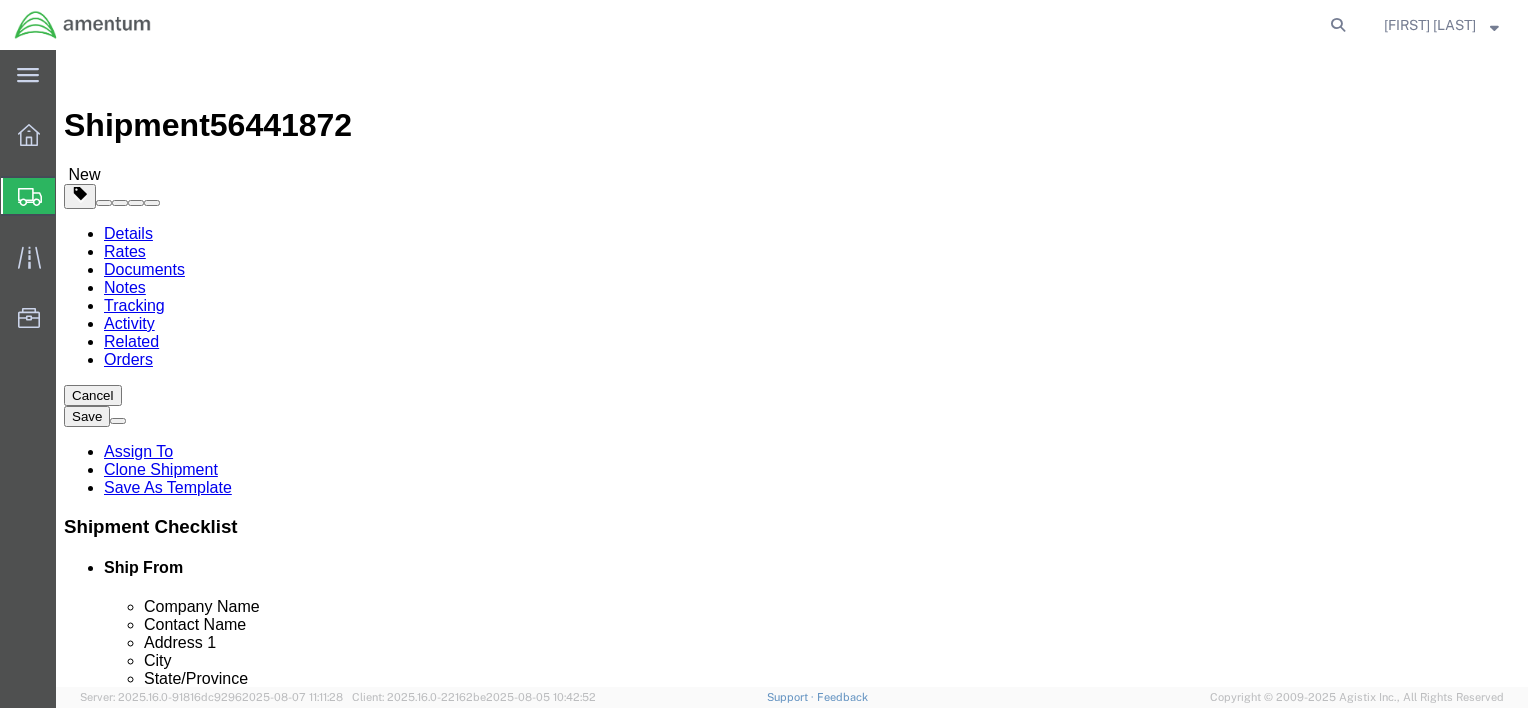 drag, startPoint x: 256, startPoint y: 468, endPoint x: 199, endPoint y: 465, distance: 57.07889 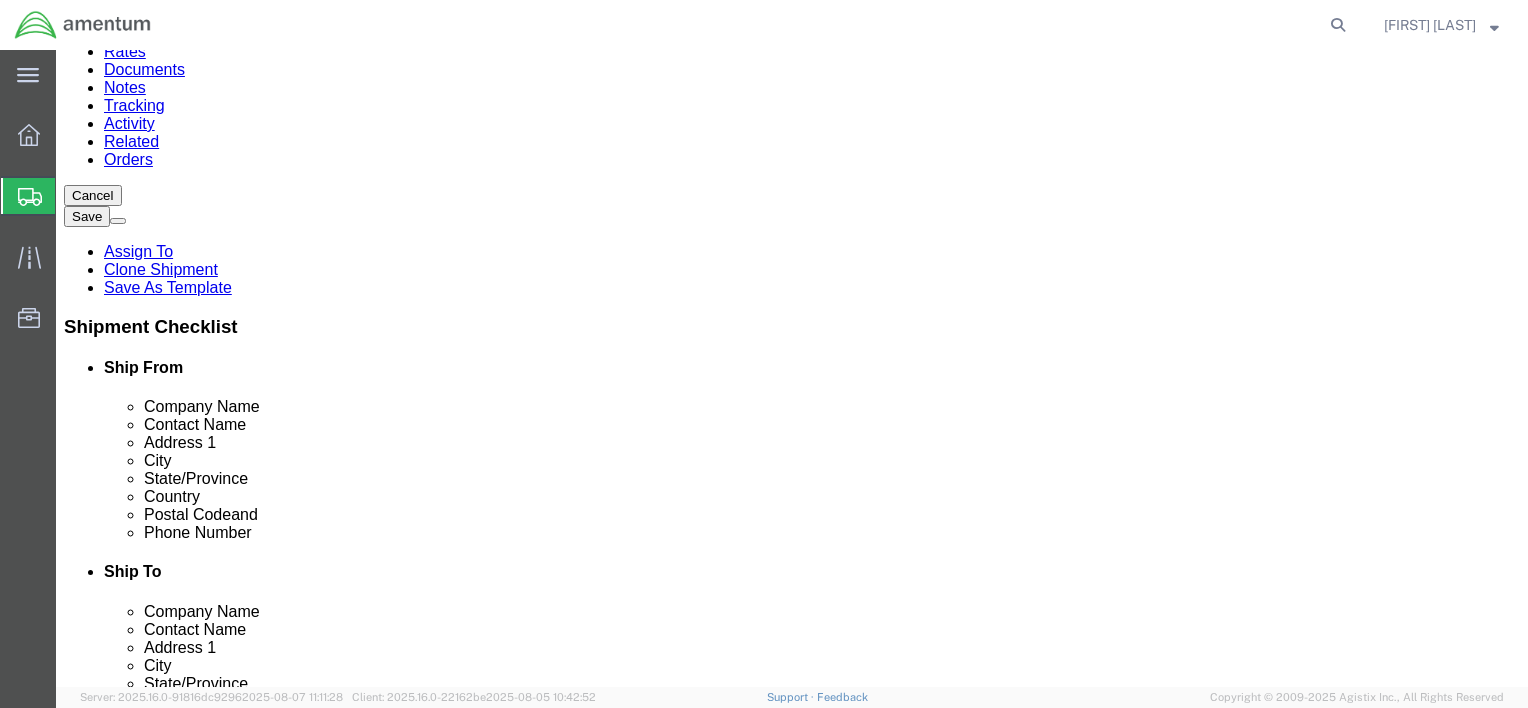 type on "15" 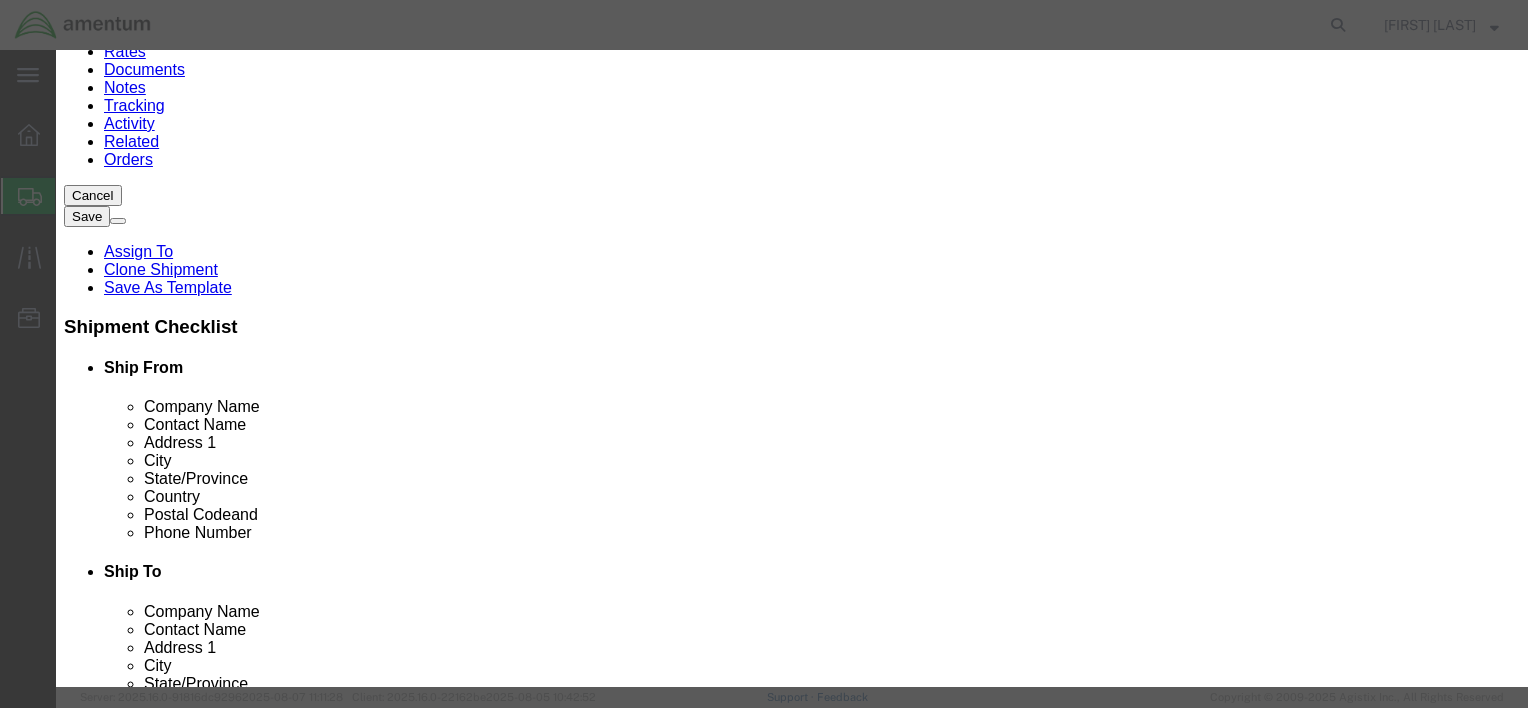 drag, startPoint x: 381, startPoint y: 196, endPoint x: 336, endPoint y: 202, distance: 45.39824 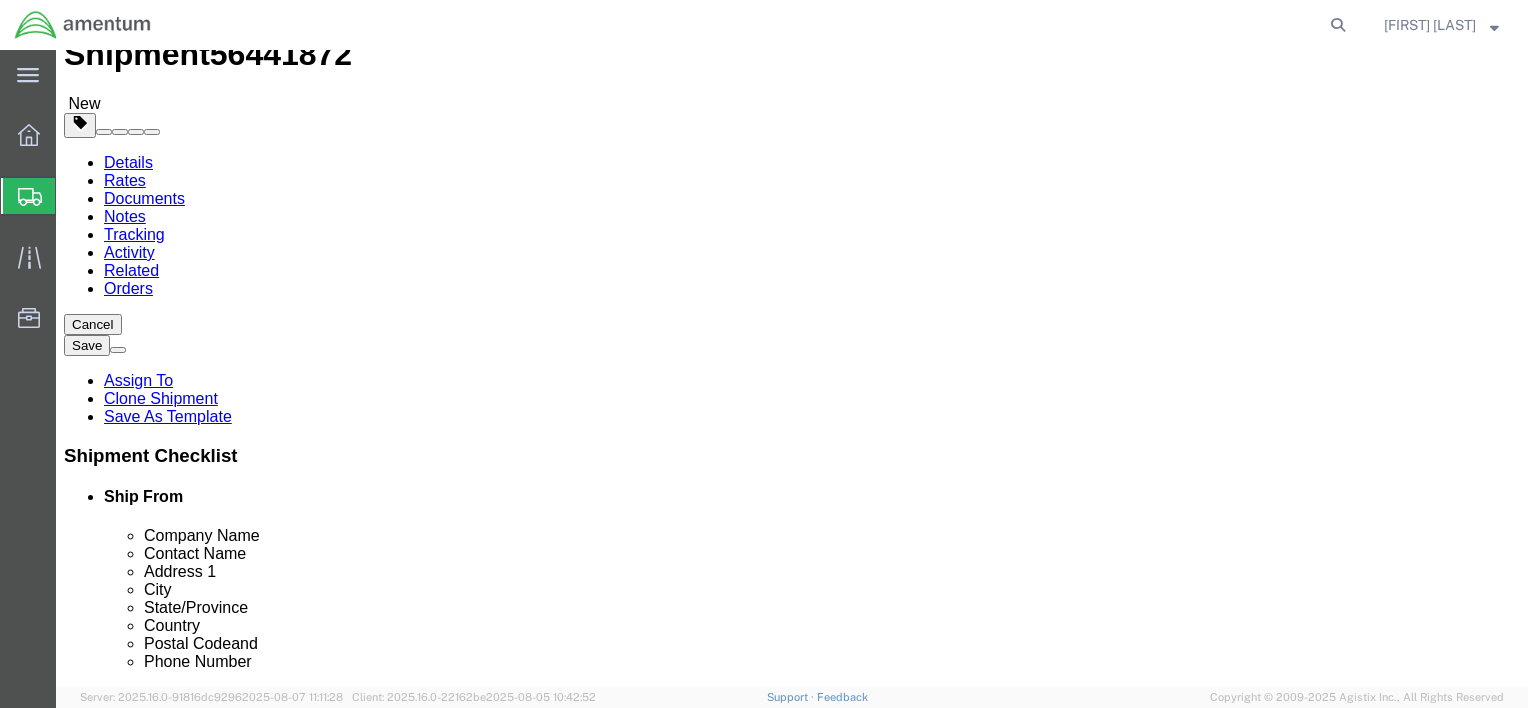 scroll, scrollTop: 0, scrollLeft: 0, axis: both 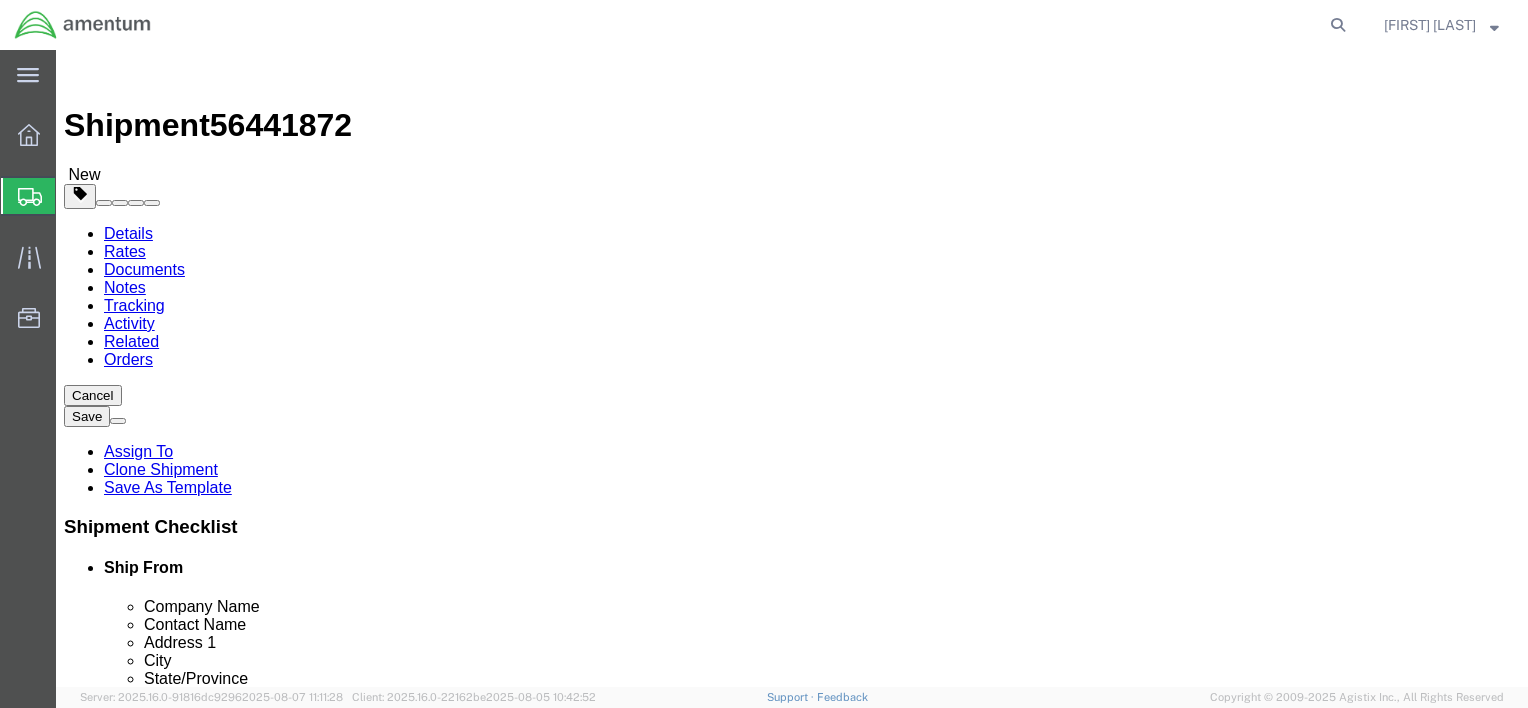 drag, startPoint x: 222, startPoint y: 458, endPoint x: 186, endPoint y: 454, distance: 36.221542 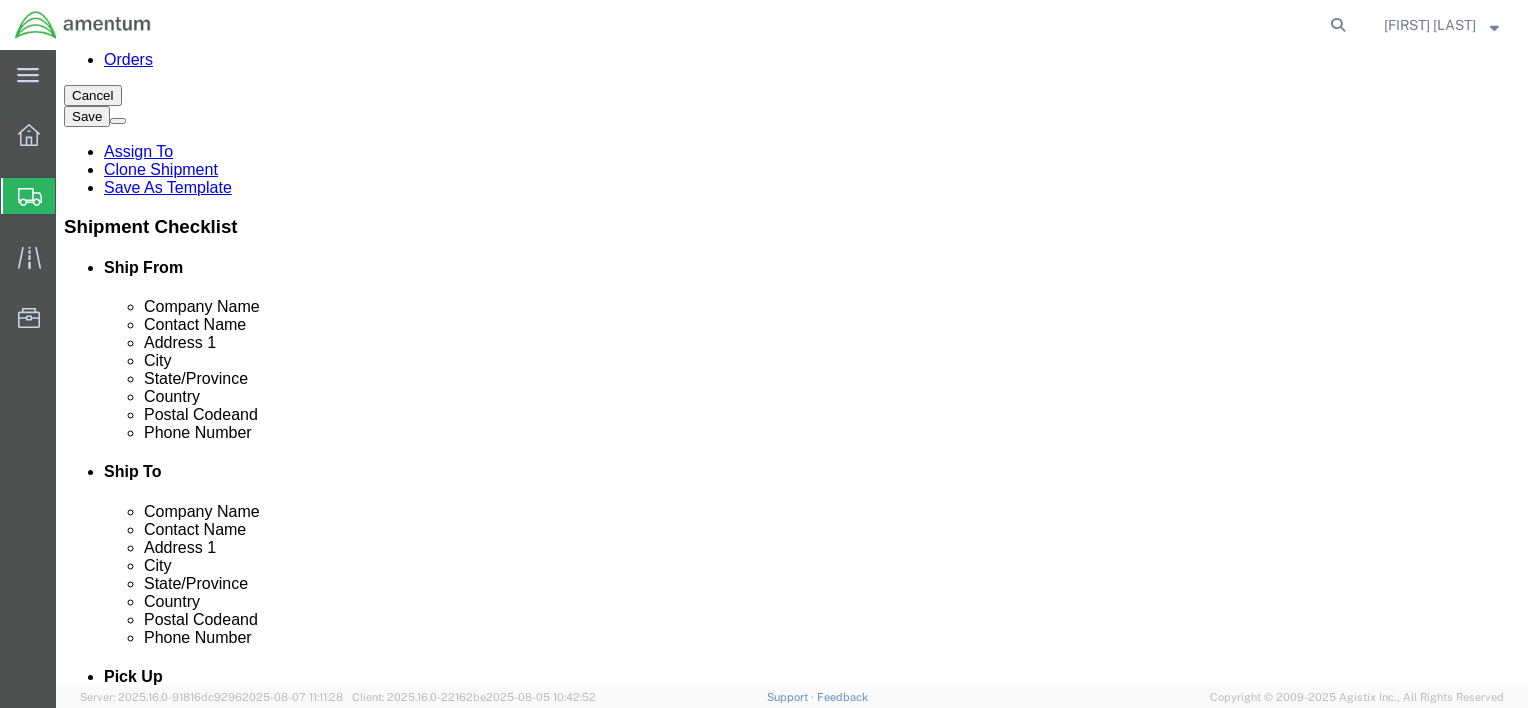 type on "30" 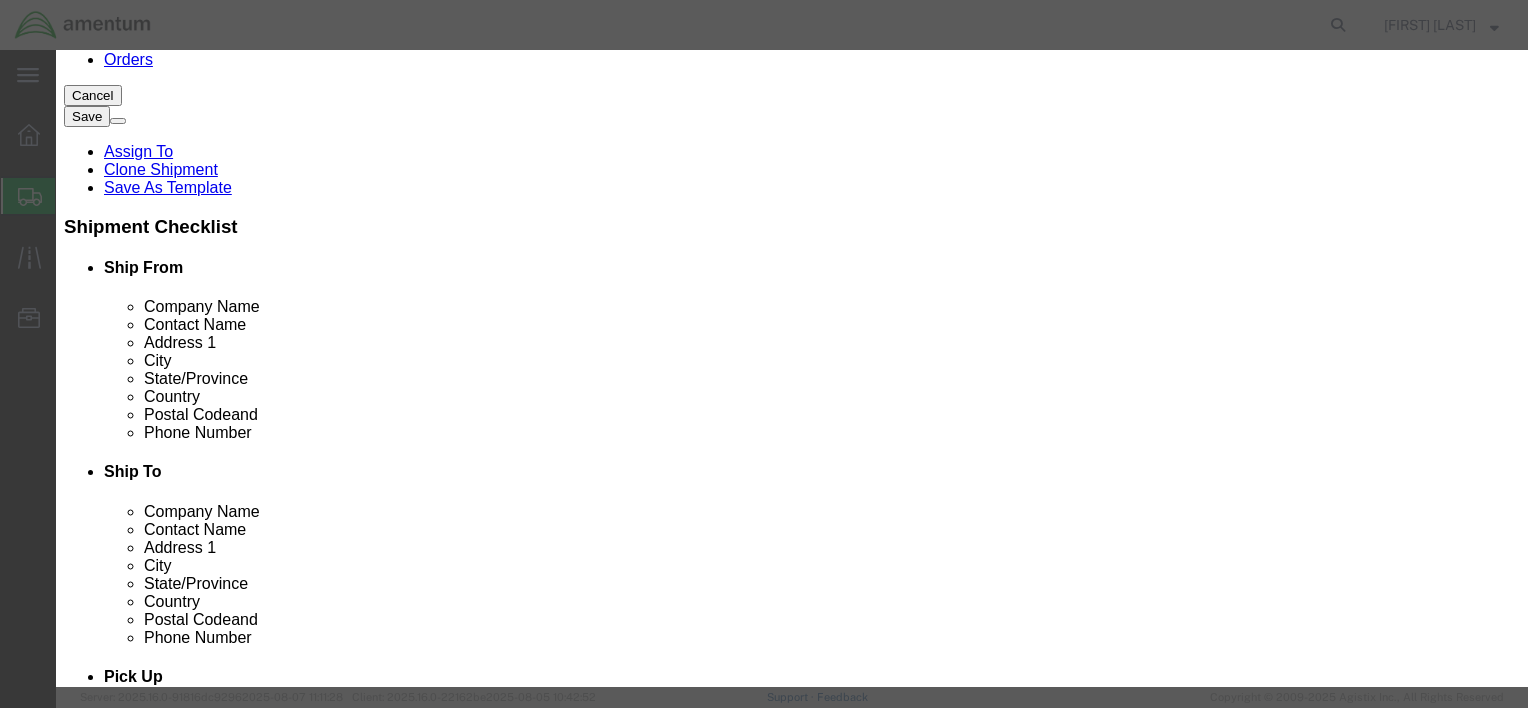 drag, startPoint x: 417, startPoint y: 188, endPoint x: 312, endPoint y: 182, distance: 105.17129 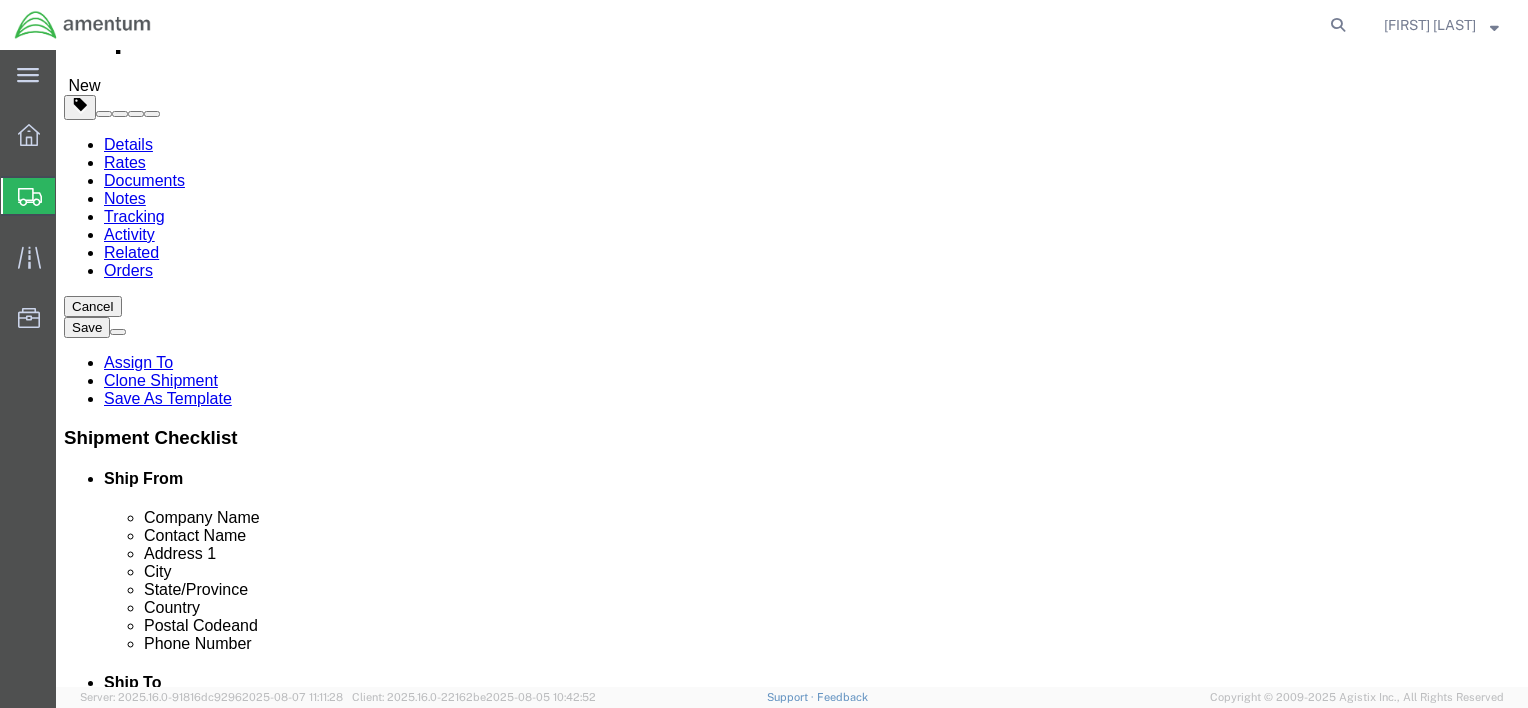 scroll, scrollTop: 0, scrollLeft: 0, axis: both 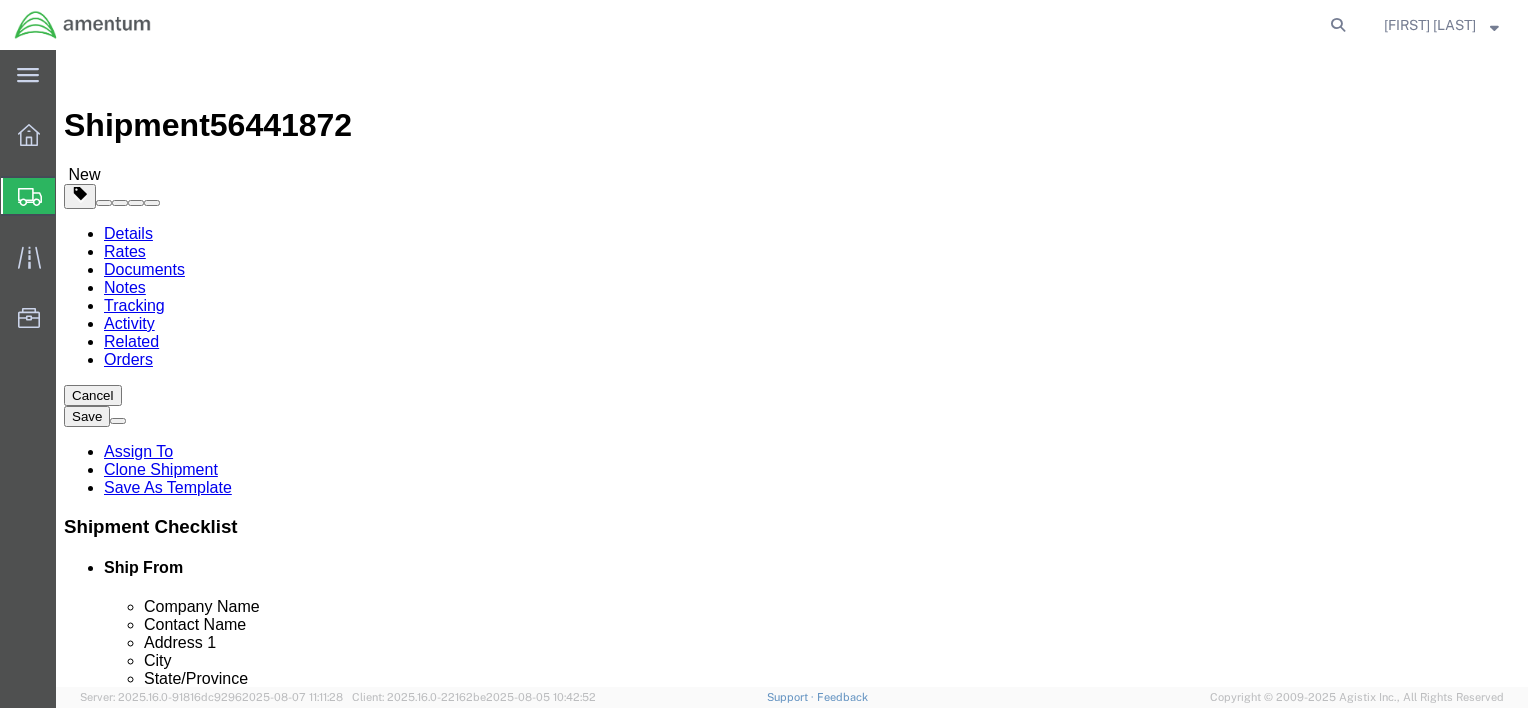 click on "Add package" 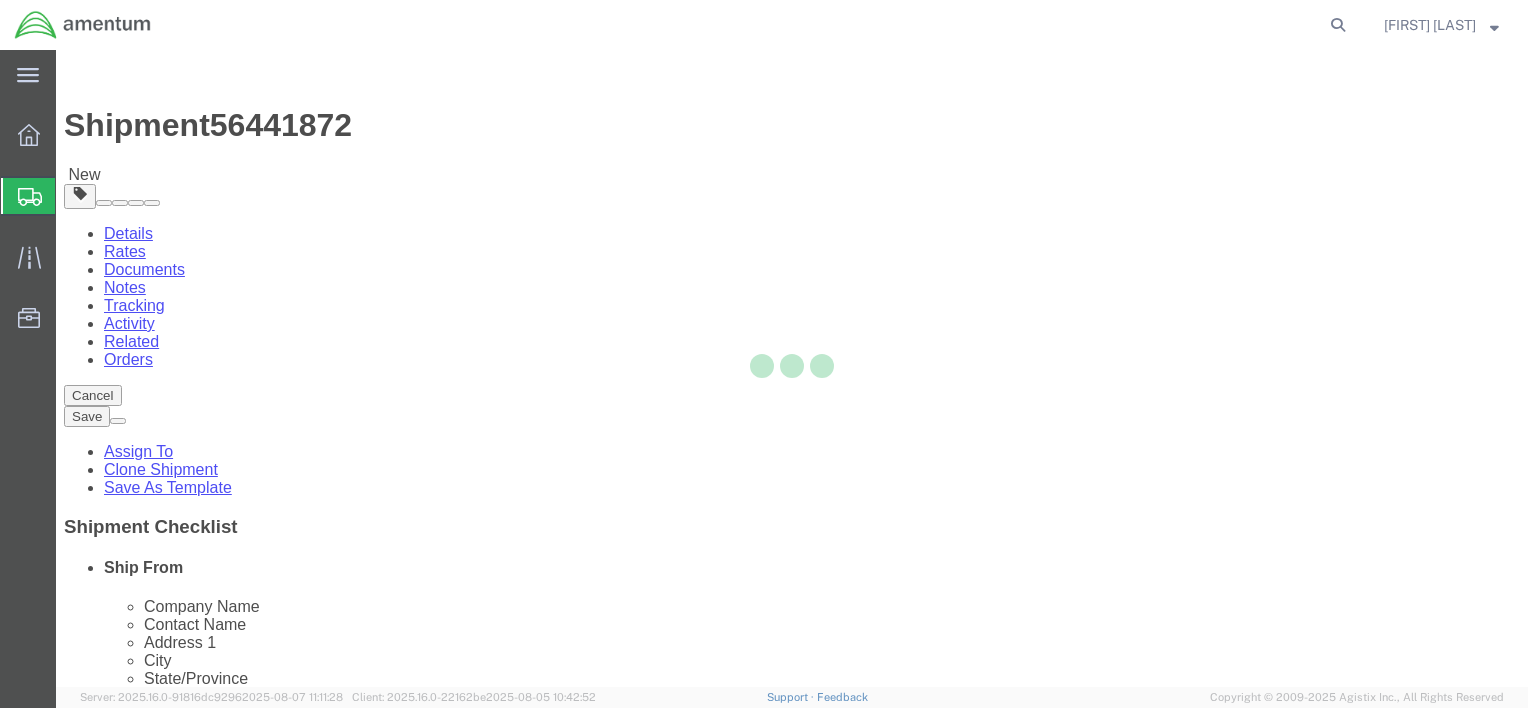 select on "CBOX" 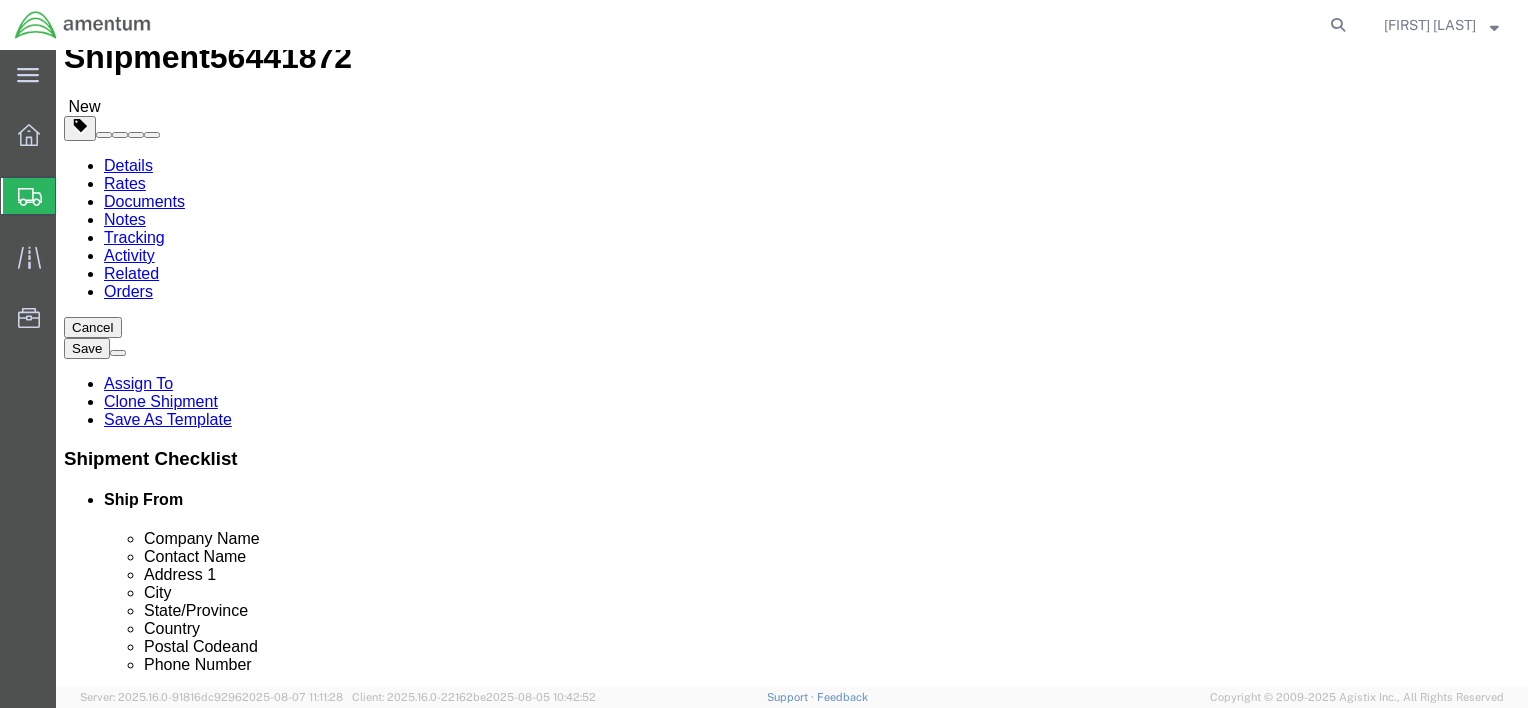 scroll, scrollTop: 100, scrollLeft: 0, axis: vertical 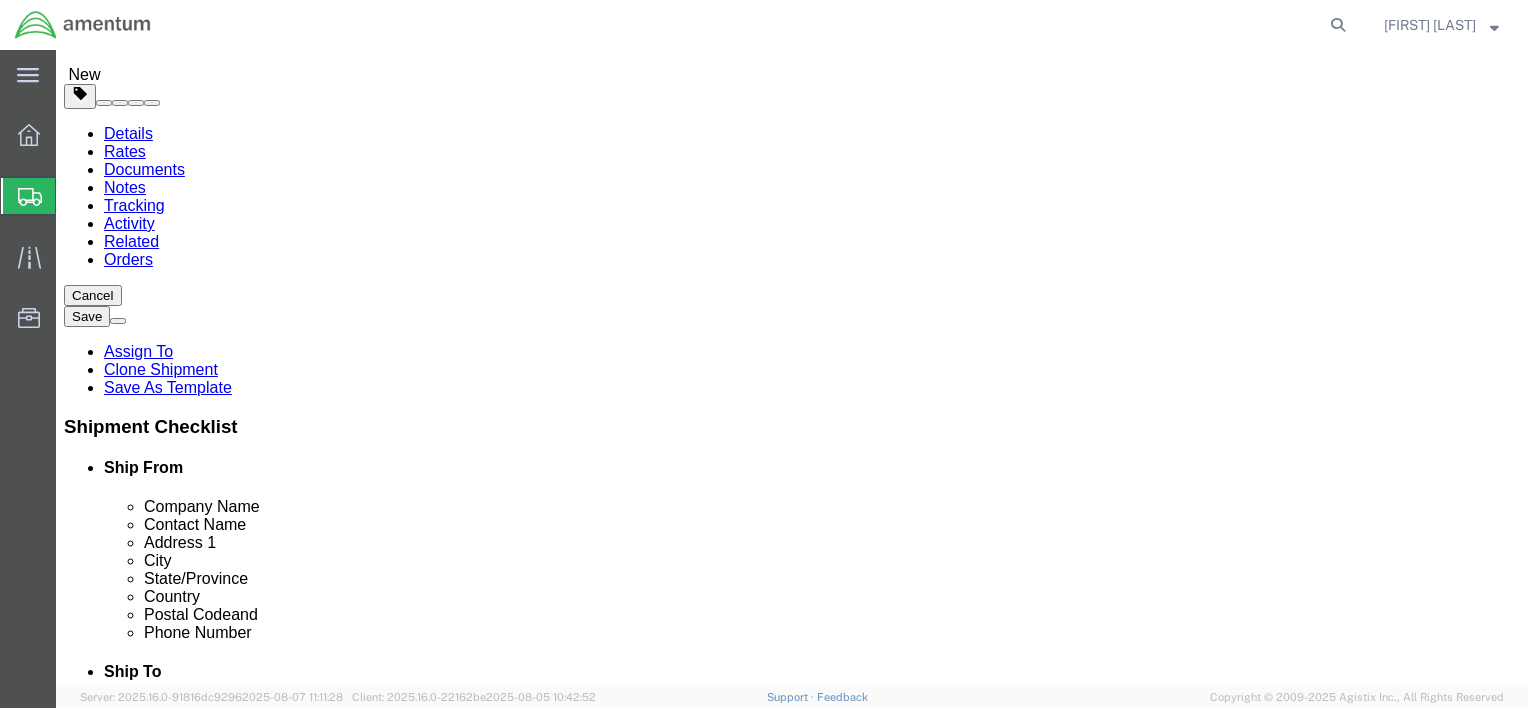 click 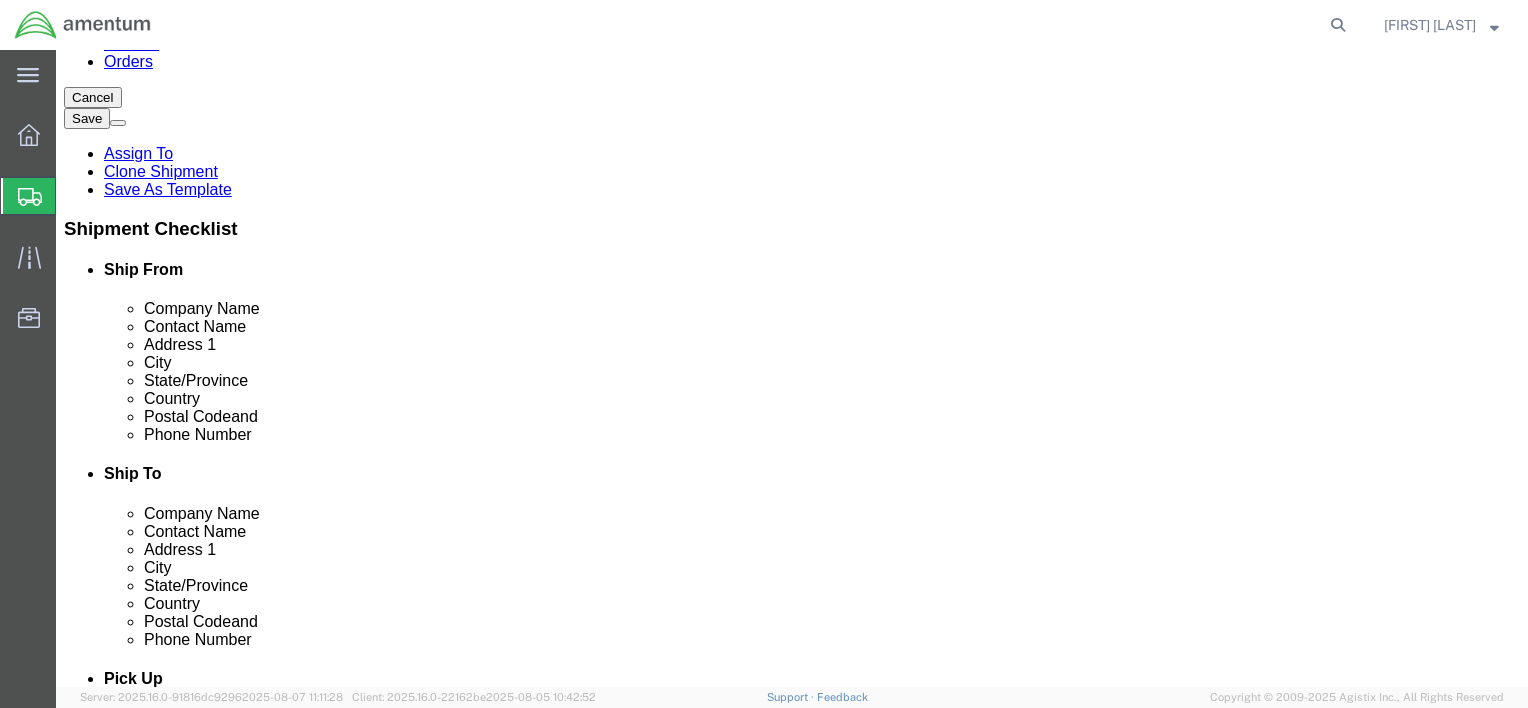 scroll, scrollTop: 300, scrollLeft: 0, axis: vertical 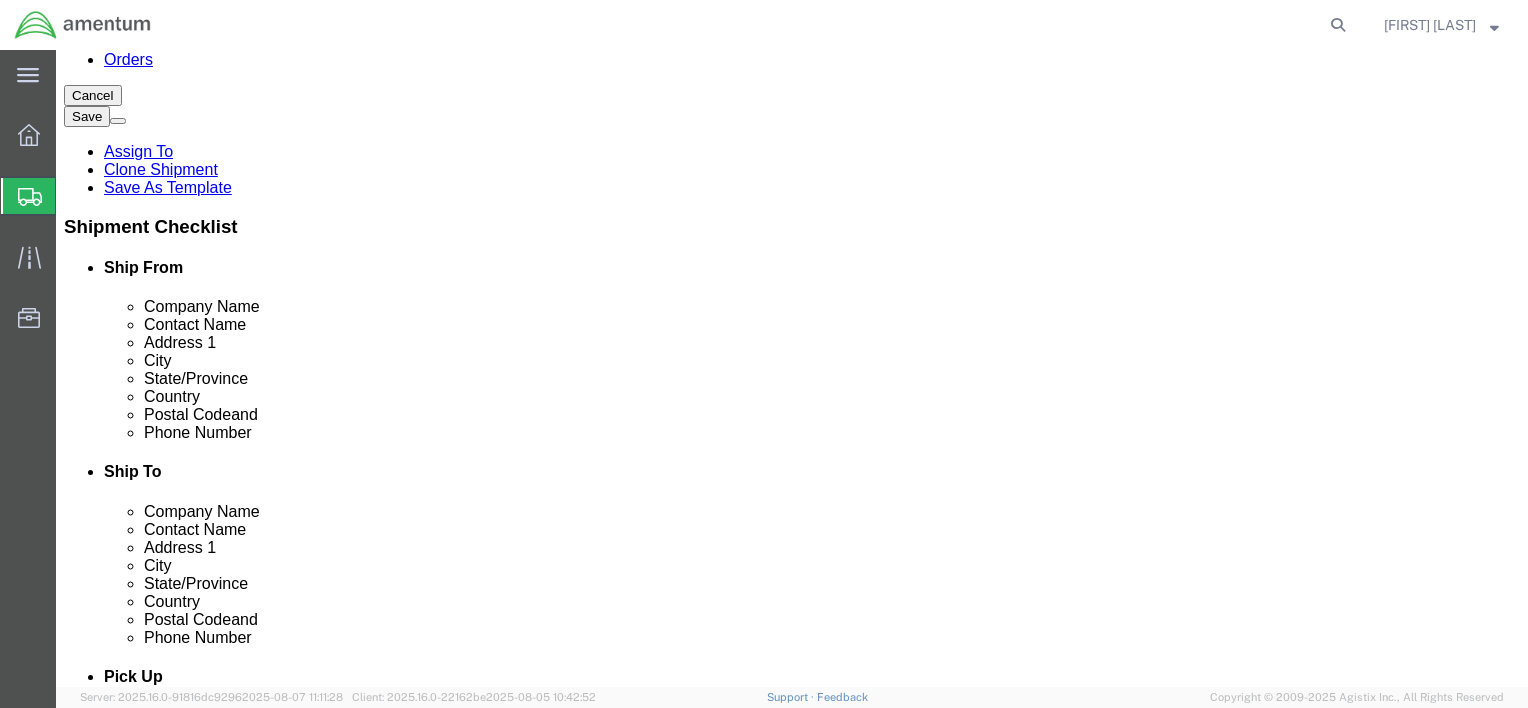type on "15" 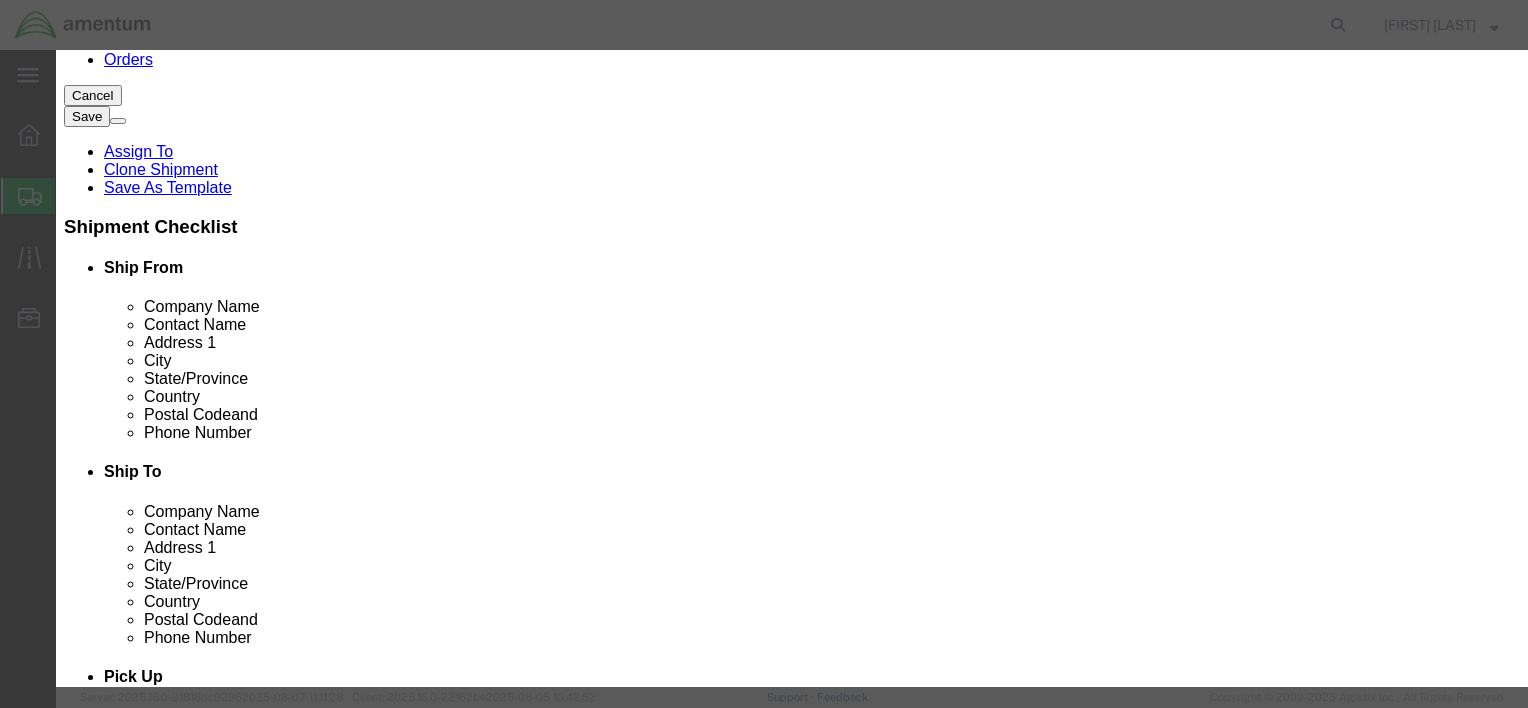 click 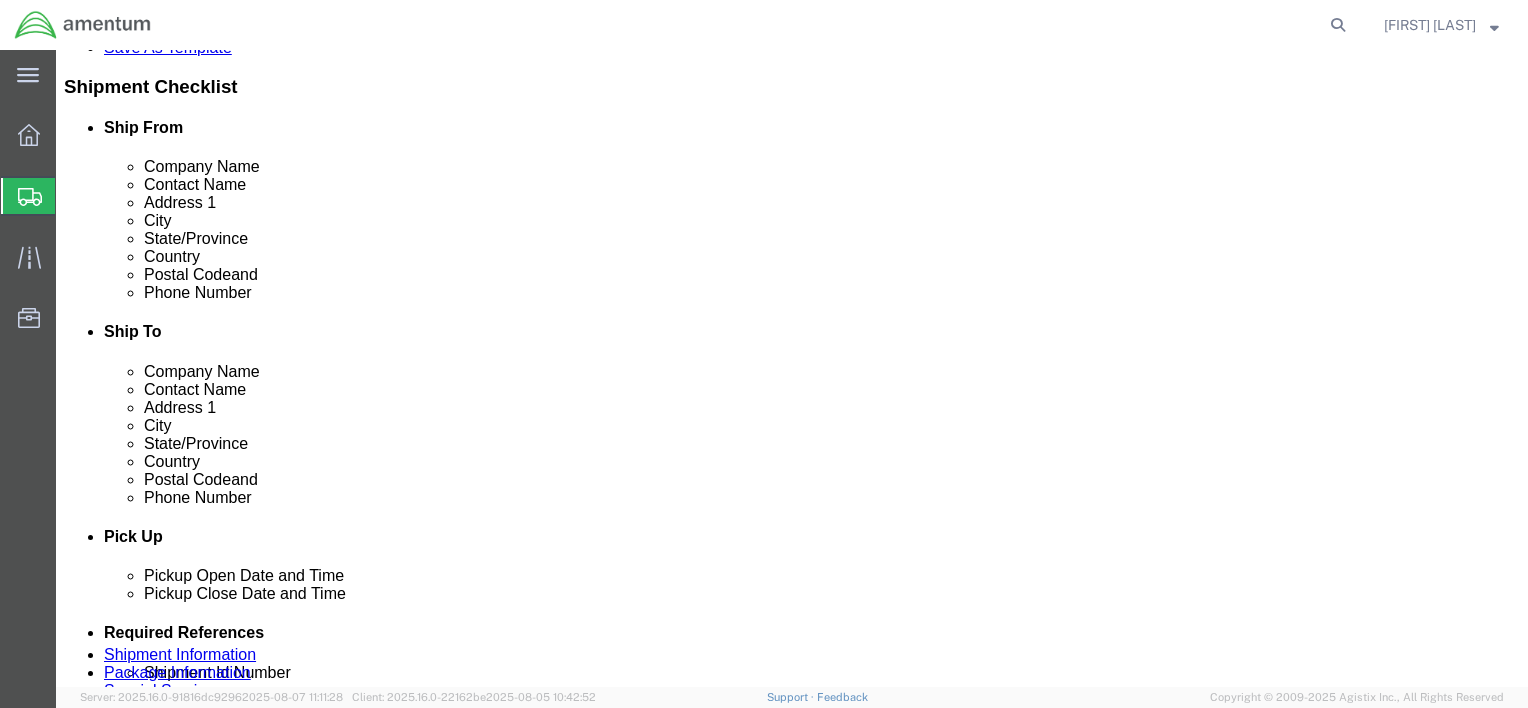 scroll, scrollTop: 540, scrollLeft: 0, axis: vertical 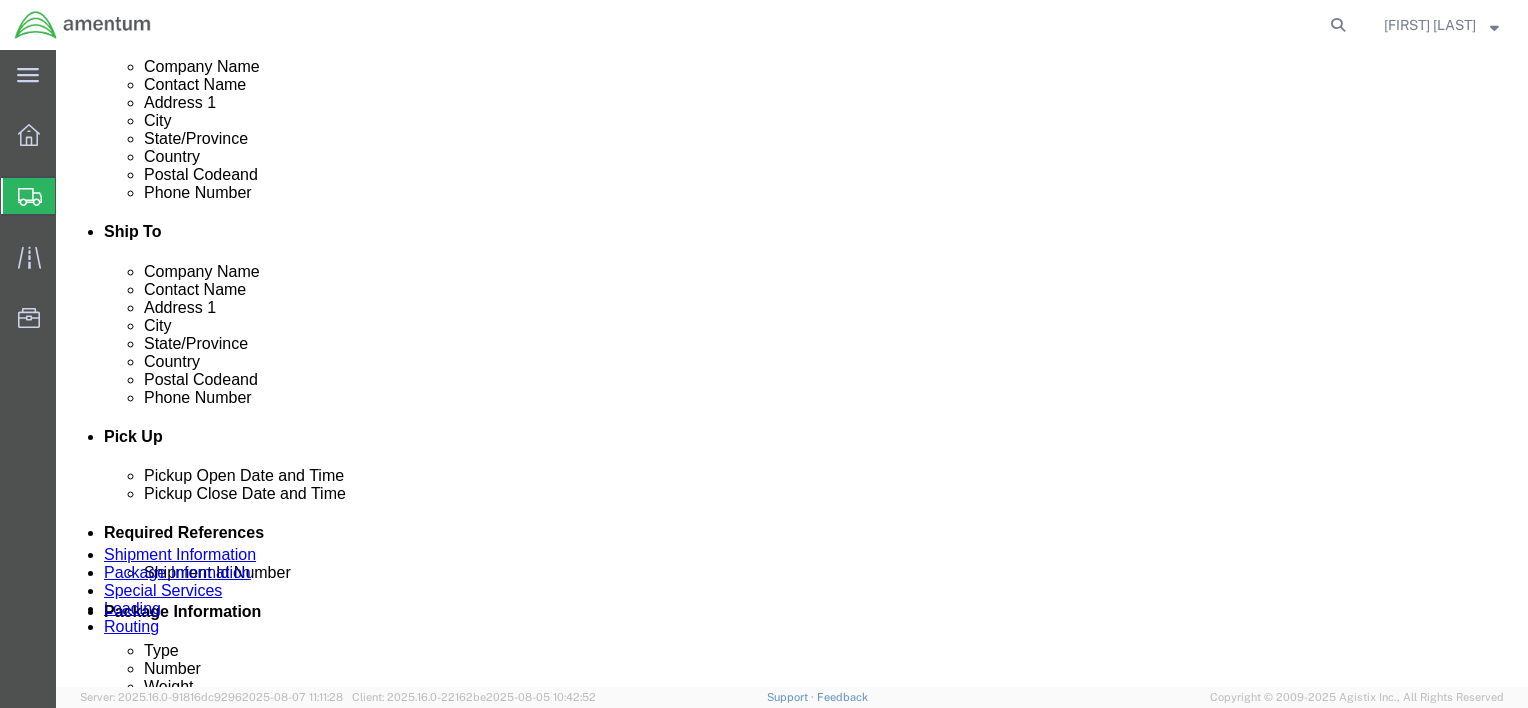 click 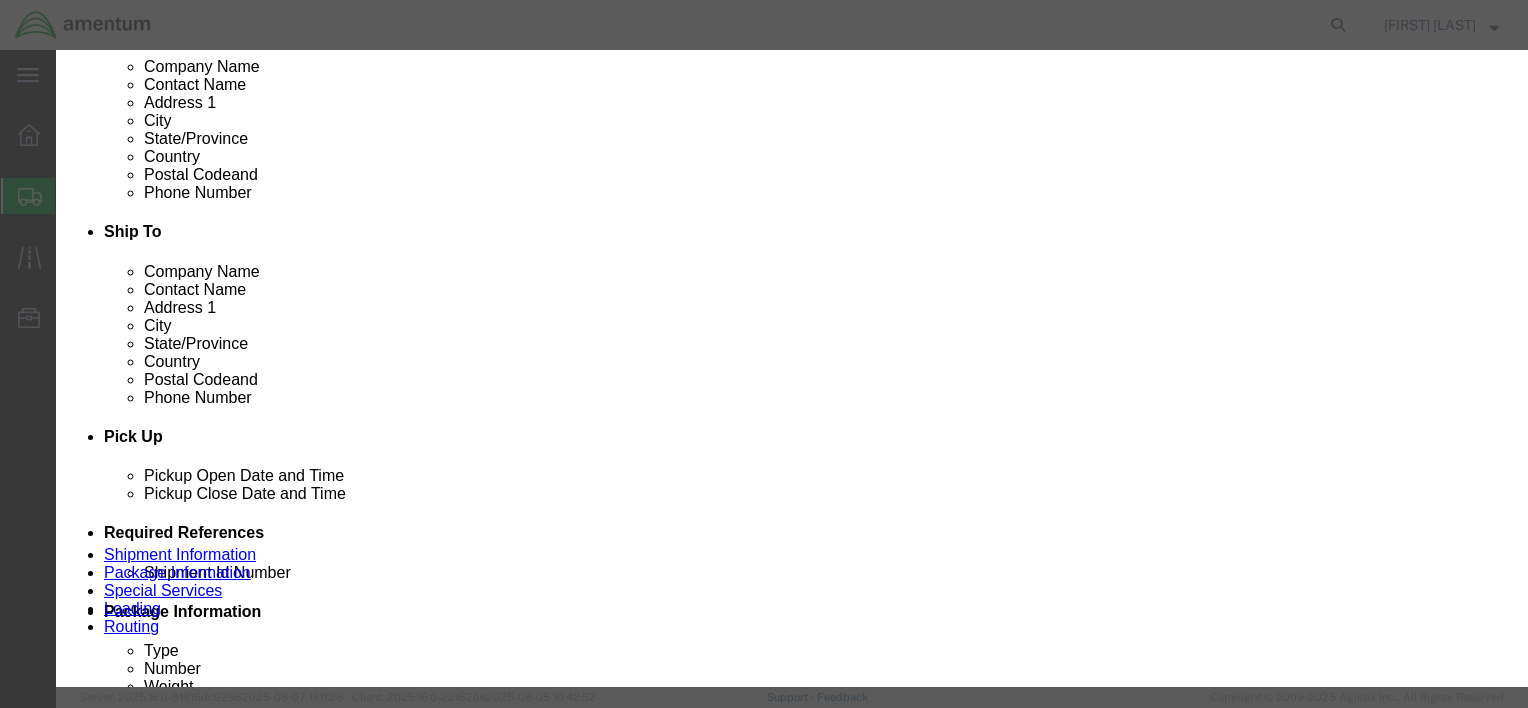 click 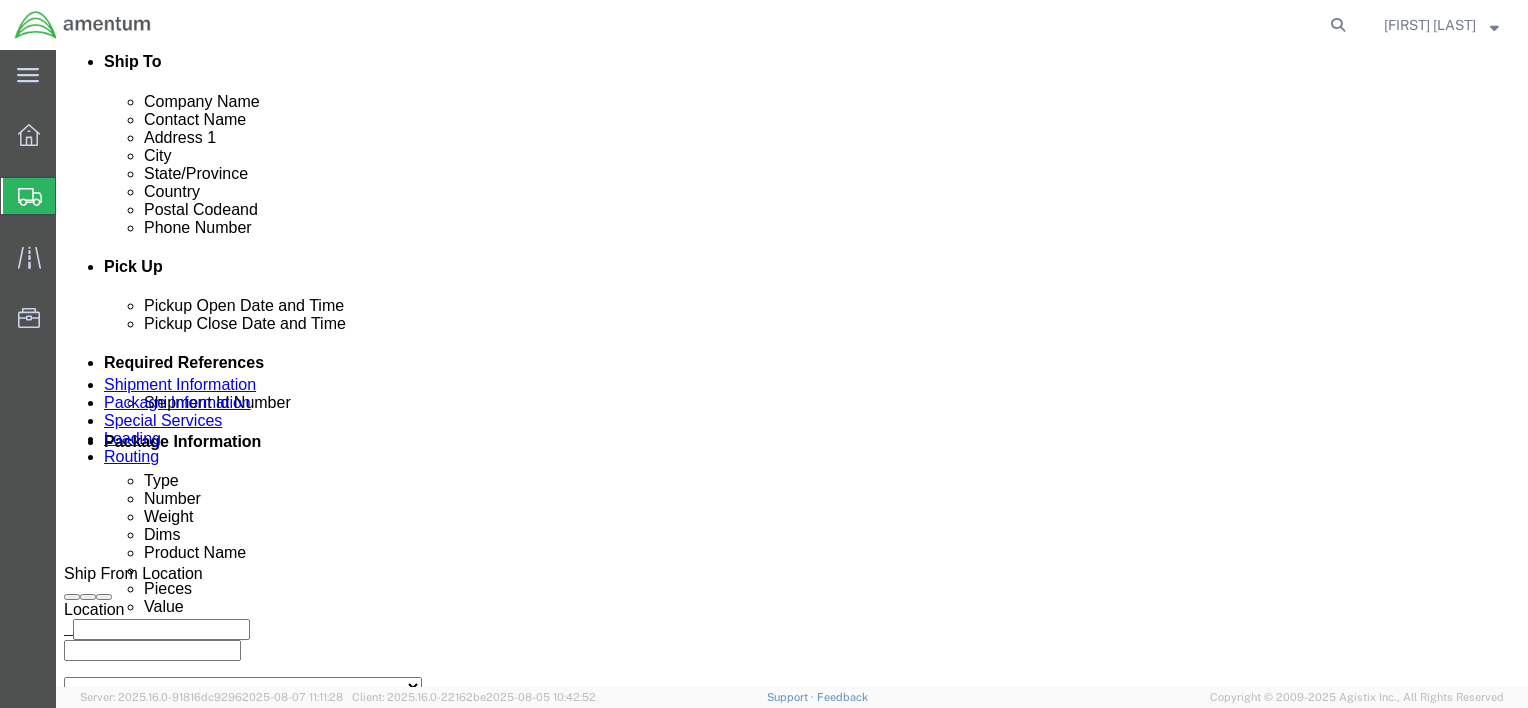 scroll, scrollTop: 744, scrollLeft: 0, axis: vertical 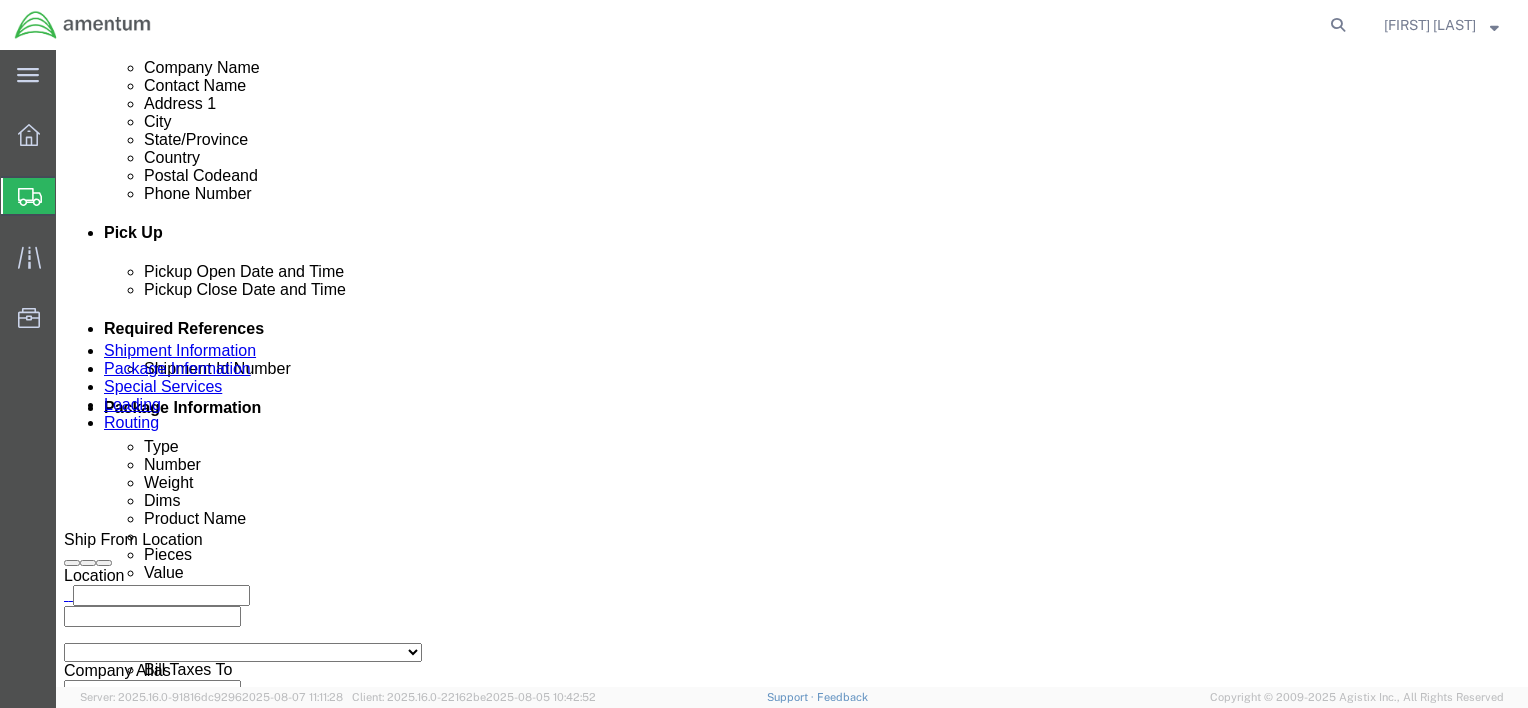 click on "Continue" 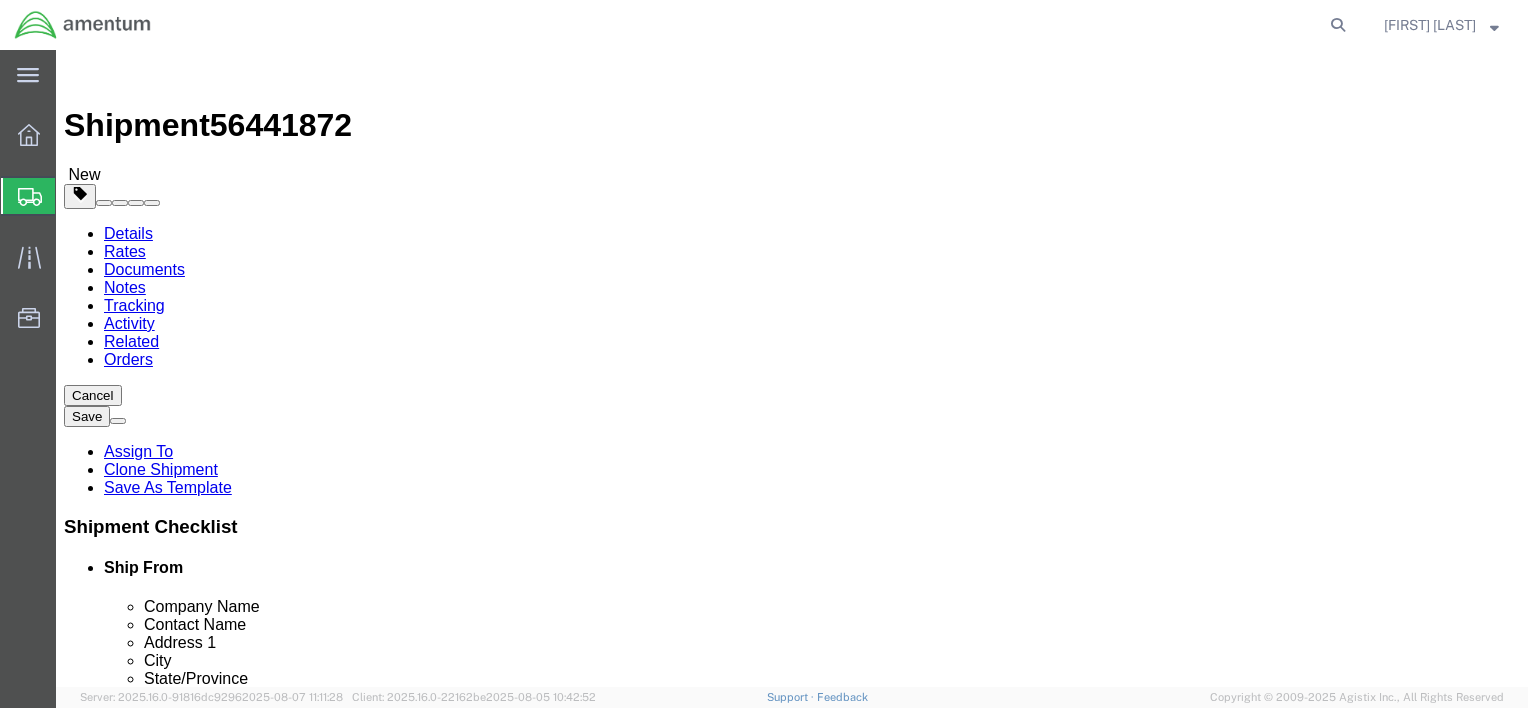 click on "Rate Shipment" 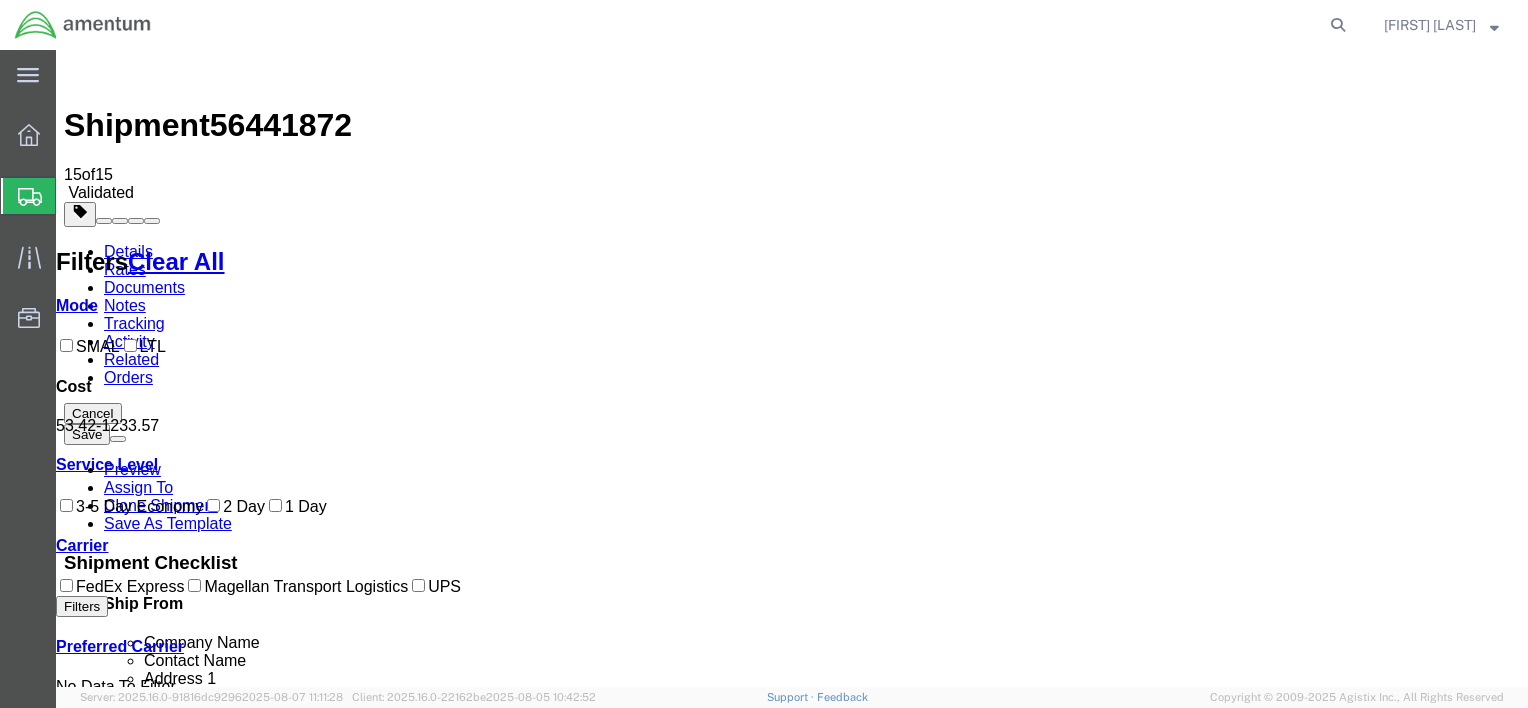 click on "Book" at bounding box center [1175, 1873] 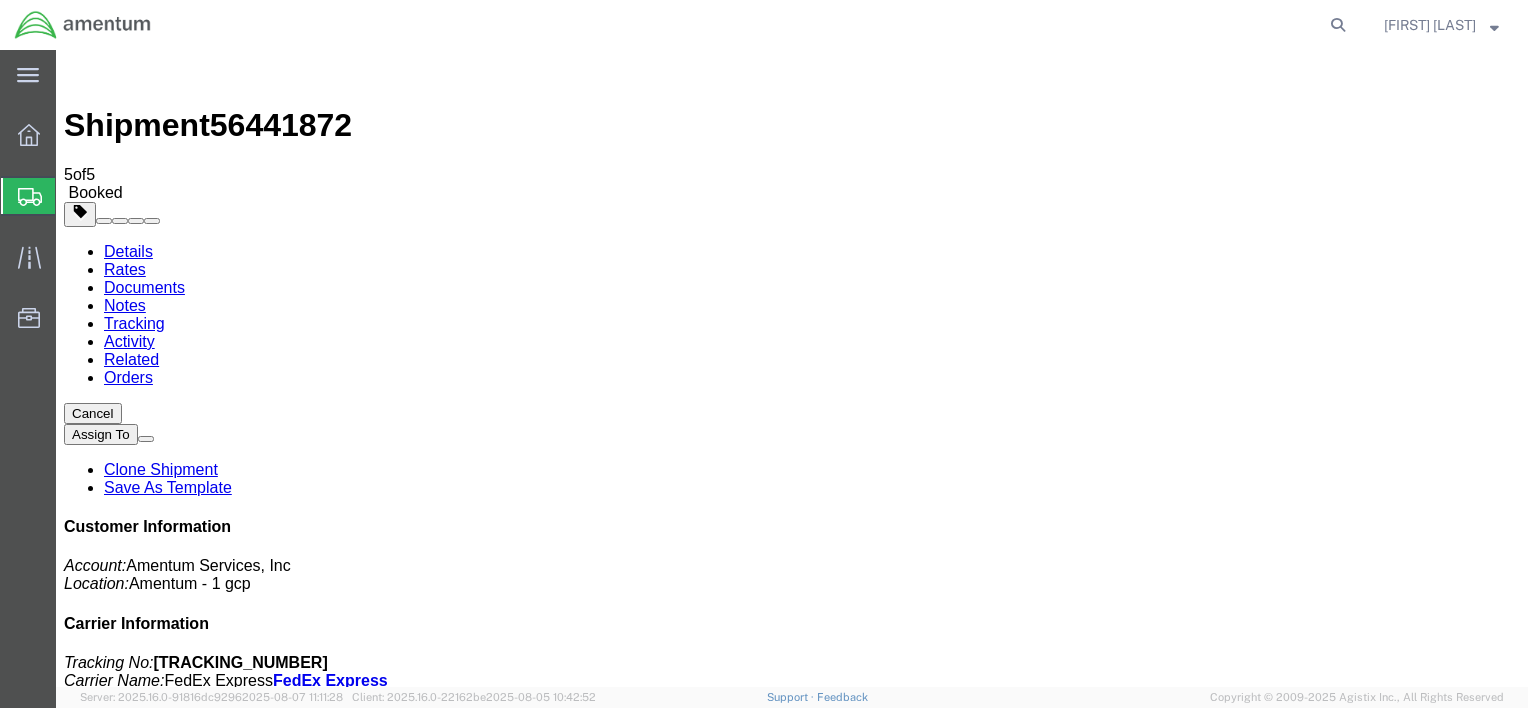 click at bounding box center (853, 1832) 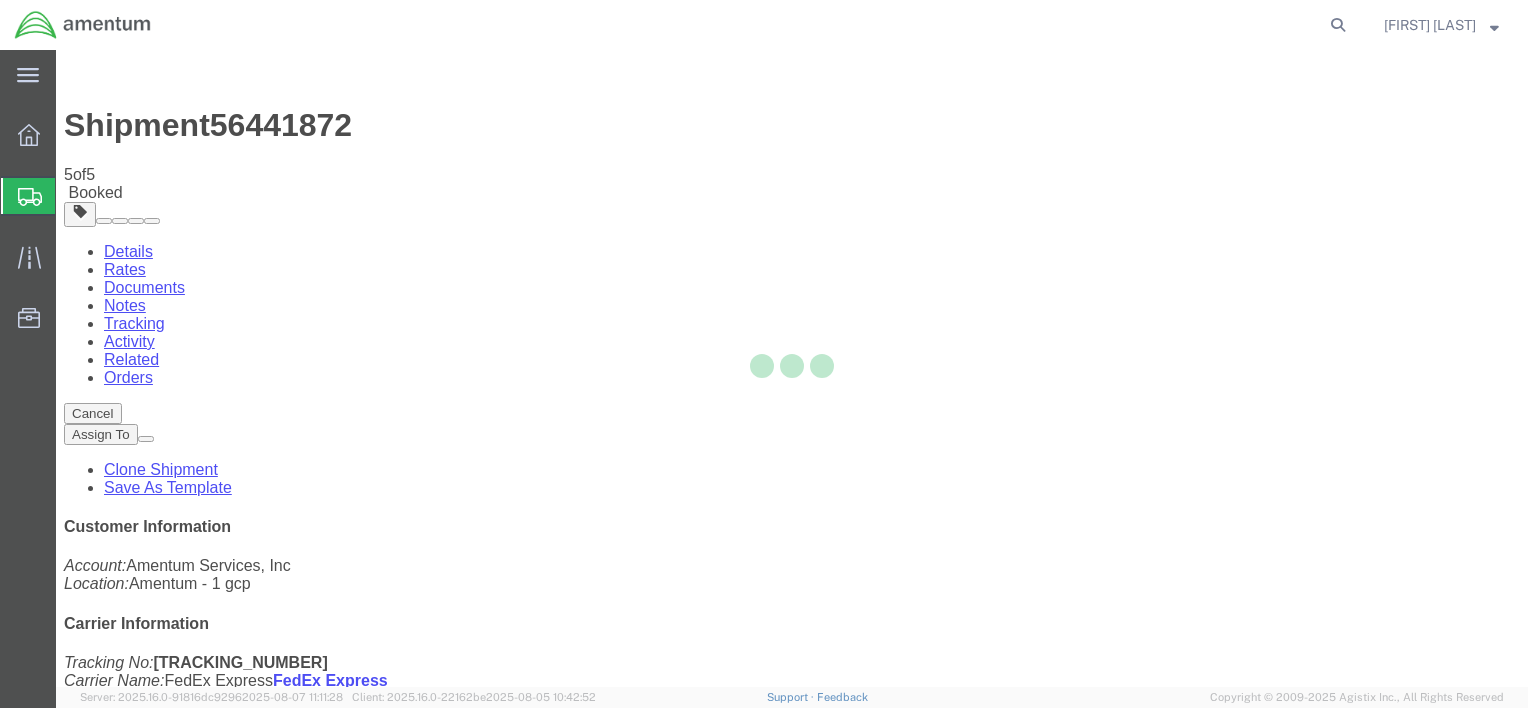 click 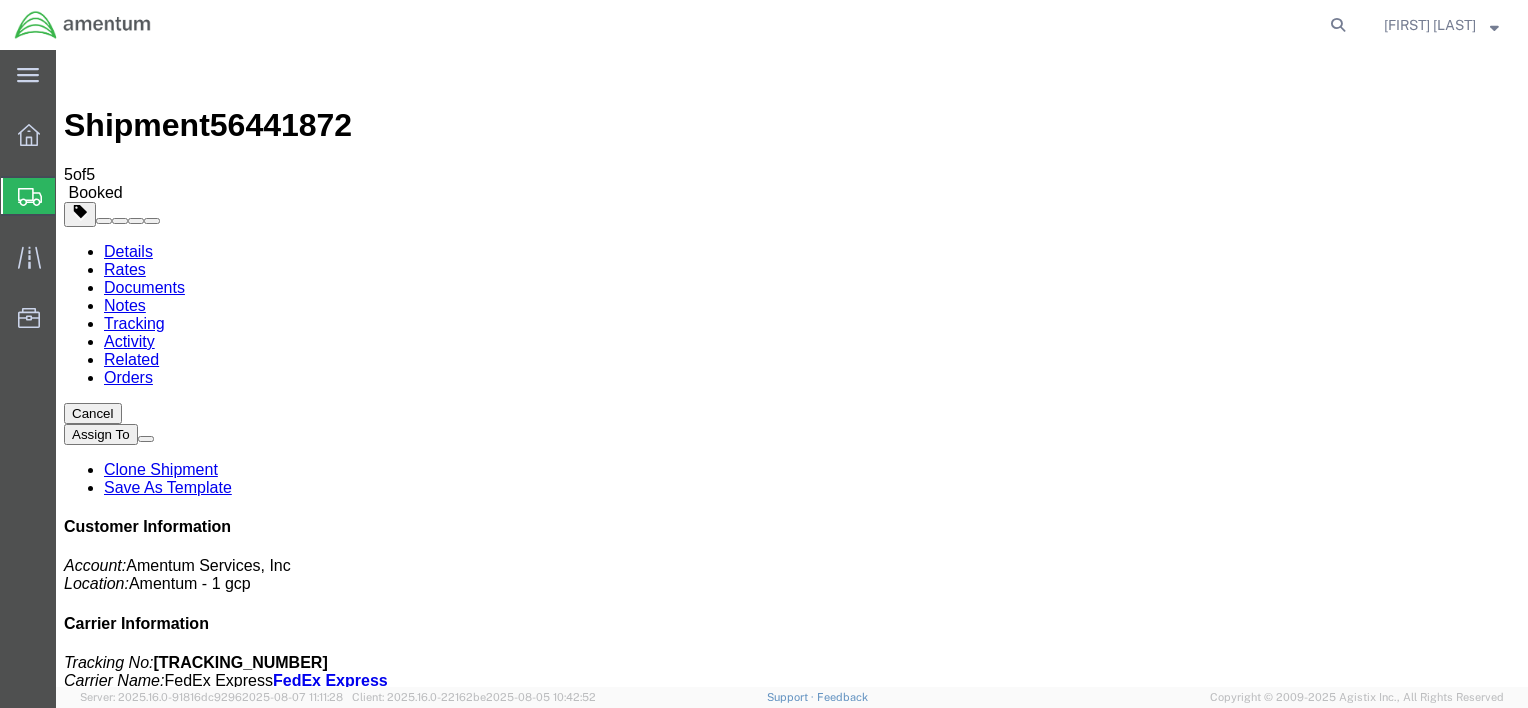 drag, startPoint x: 1251, startPoint y: 51, endPoint x: 624, endPoint y: 432, distance: 733.6825 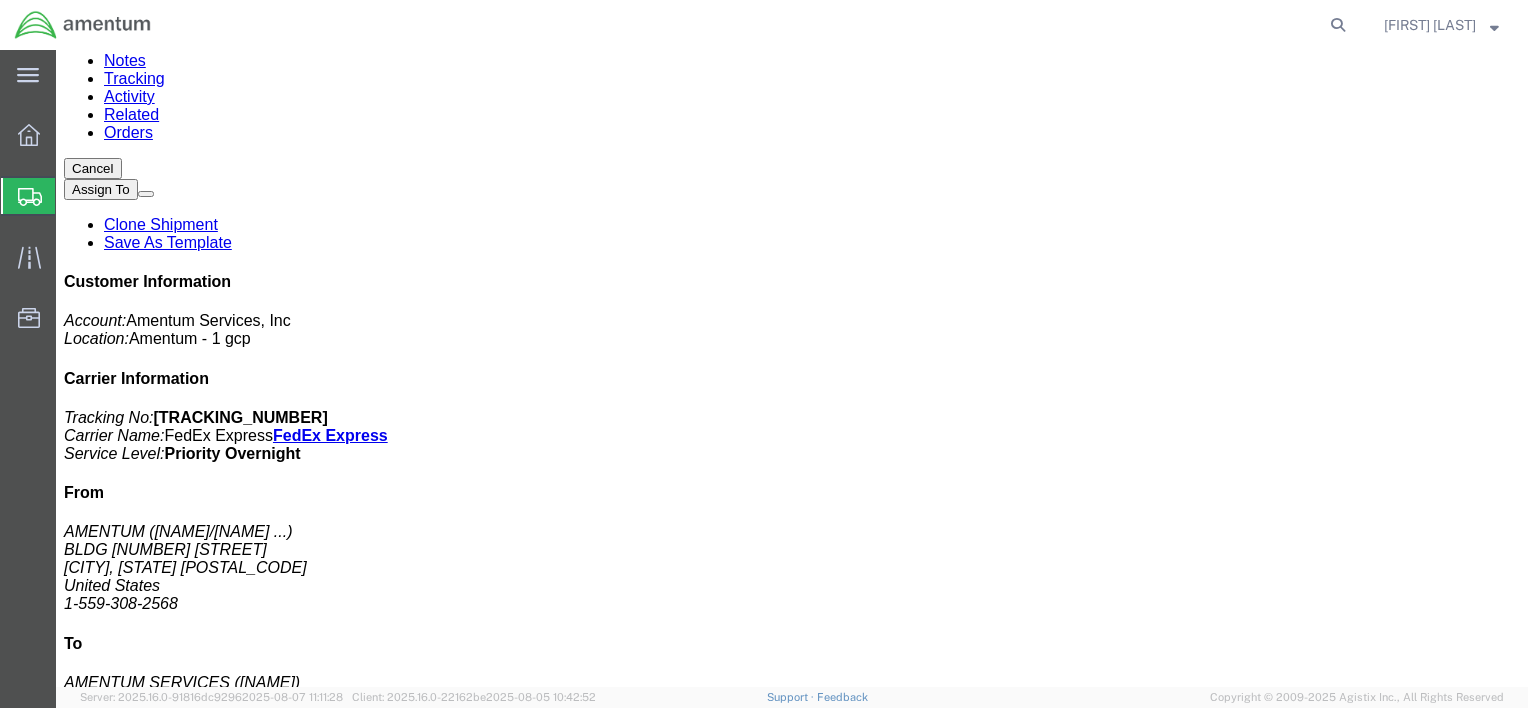 scroll, scrollTop: 45, scrollLeft: 0, axis: vertical 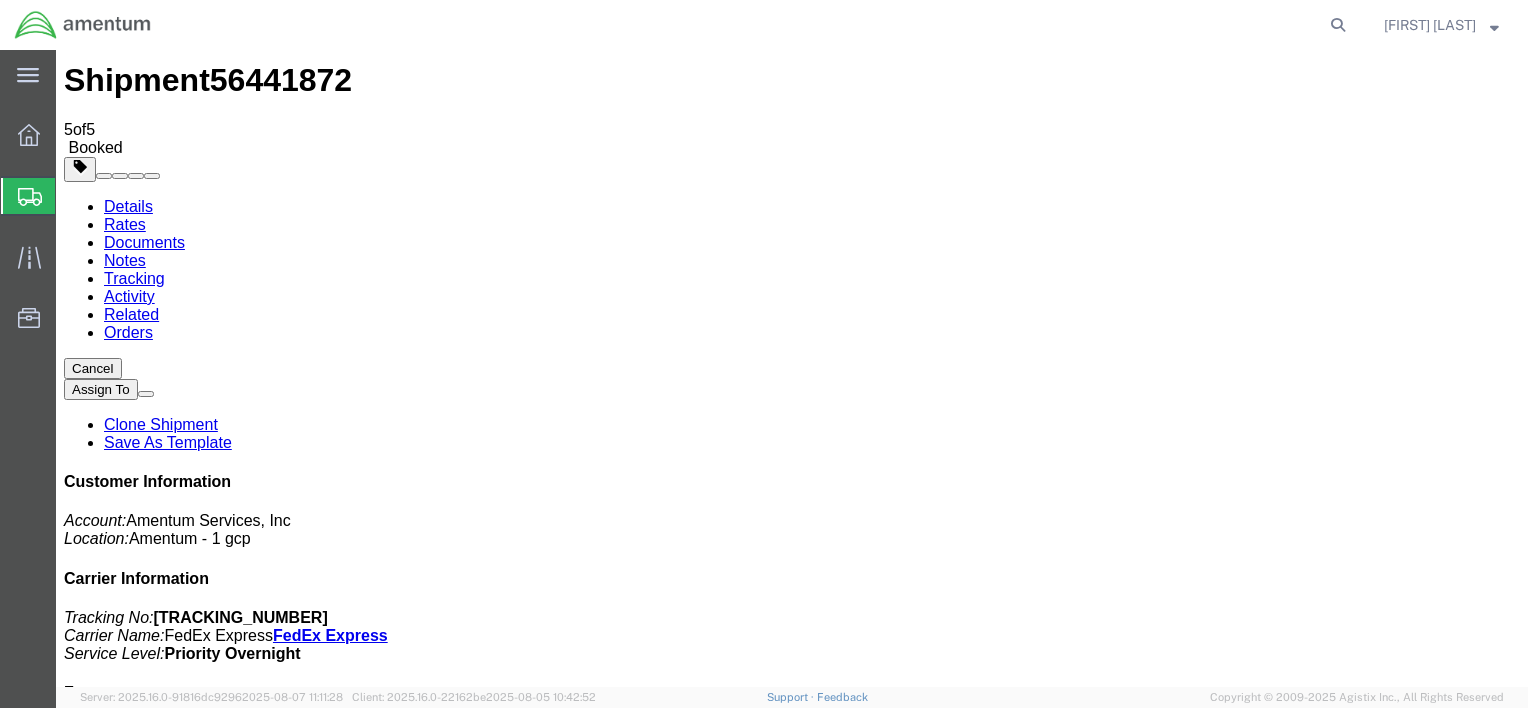 click on "Schedule pickup request" 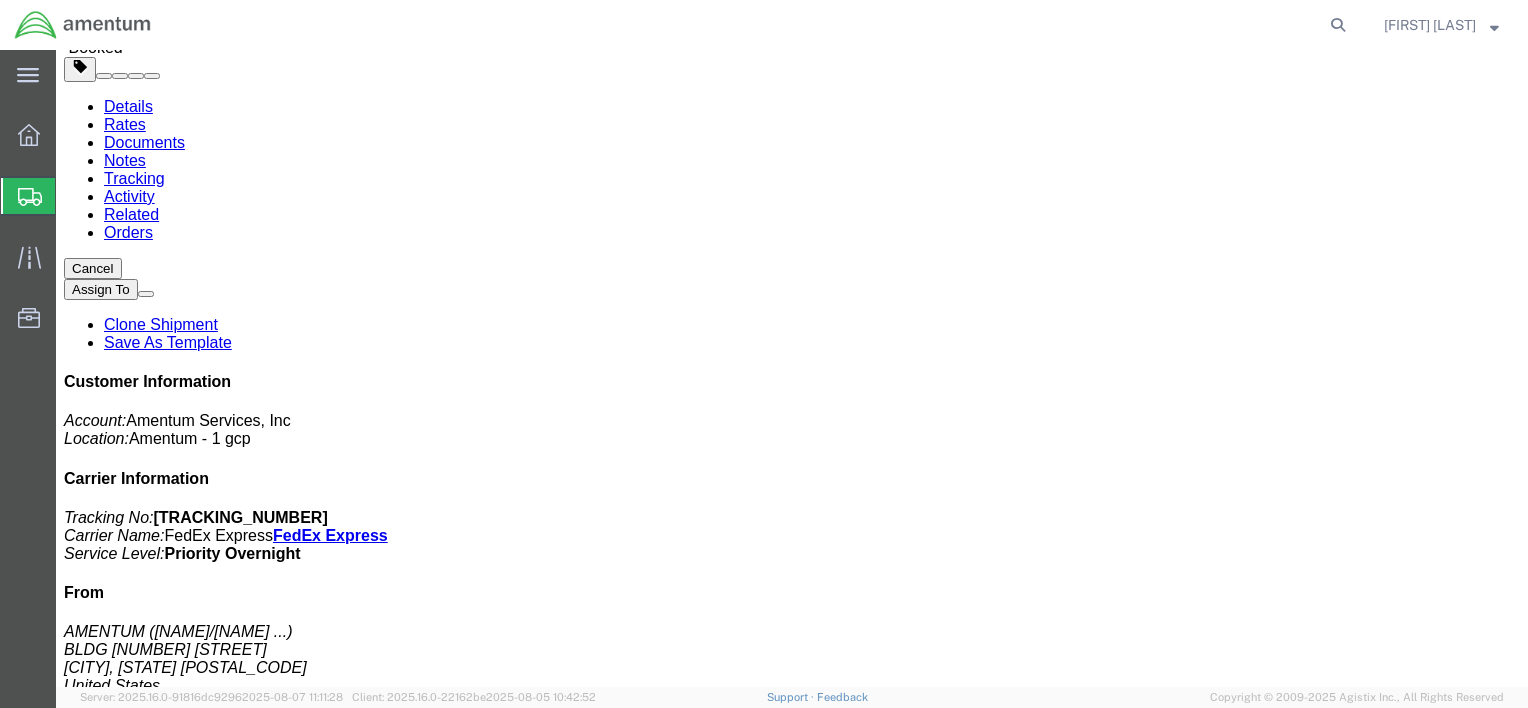 scroll, scrollTop: 0, scrollLeft: 0, axis: both 